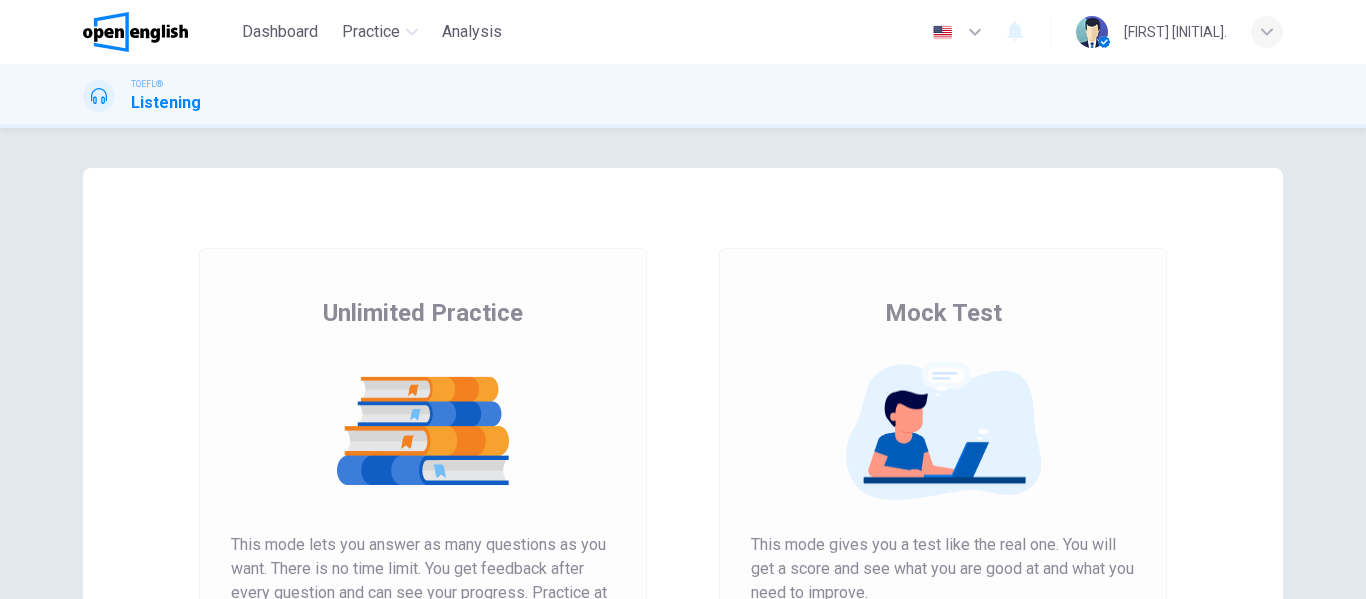 scroll, scrollTop: 0, scrollLeft: 0, axis: both 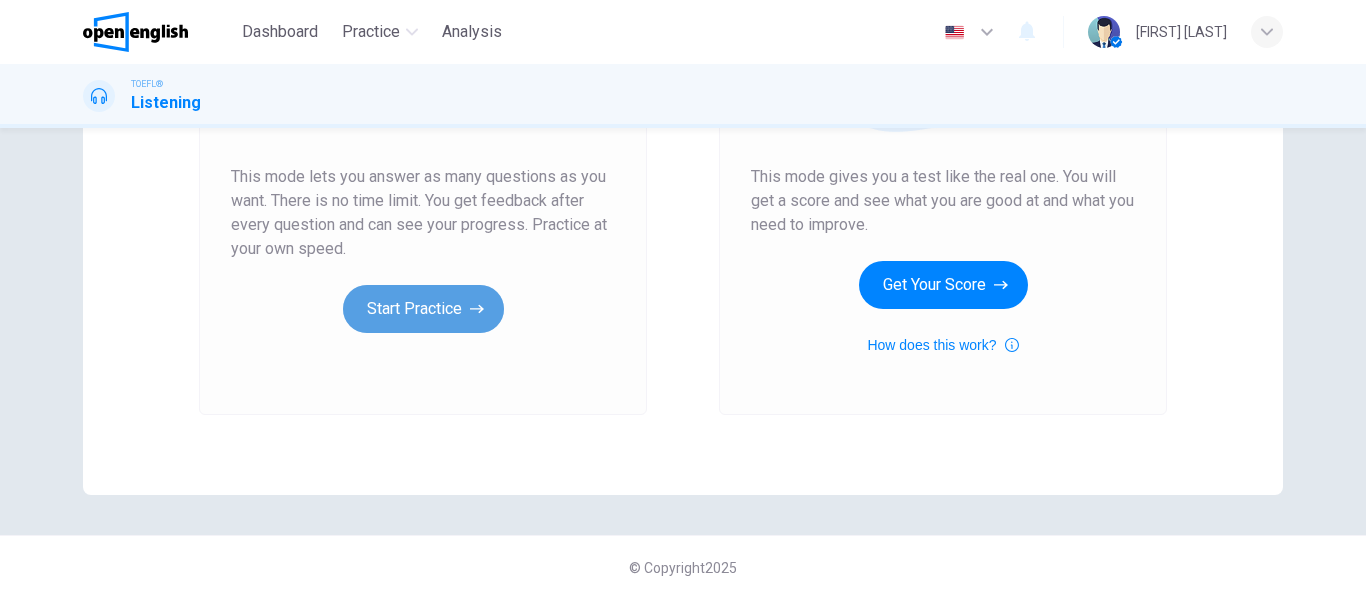 click on "Start Practice" at bounding box center (423, 309) 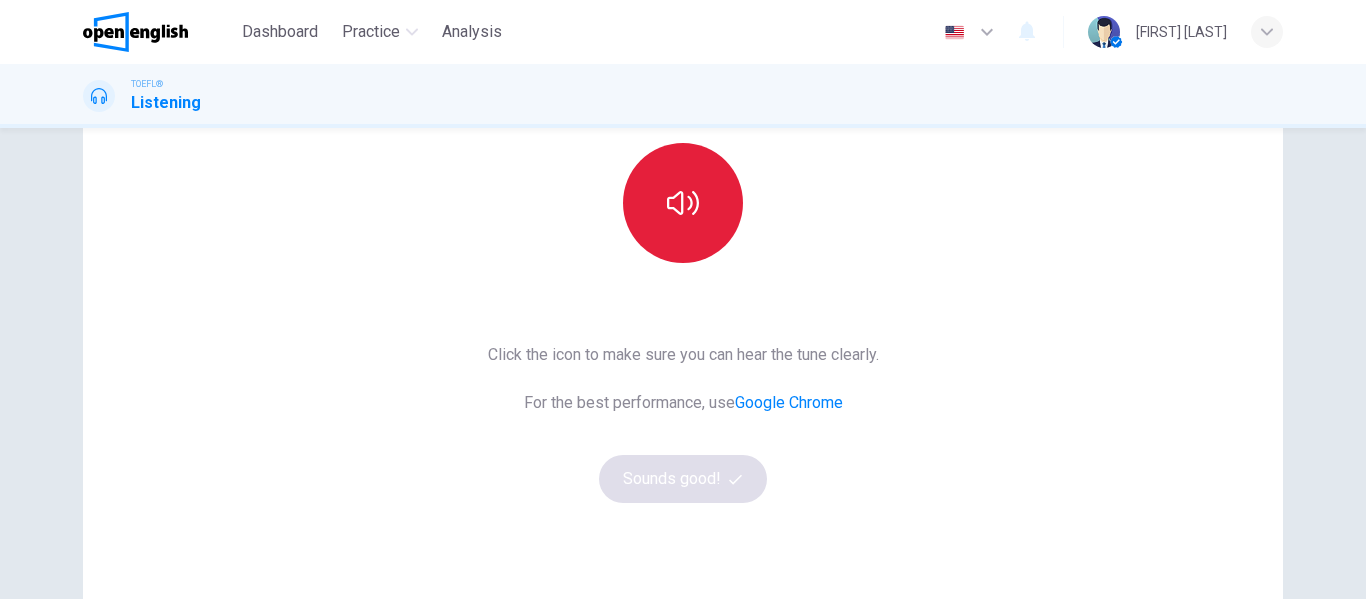 scroll, scrollTop: 210, scrollLeft: 0, axis: vertical 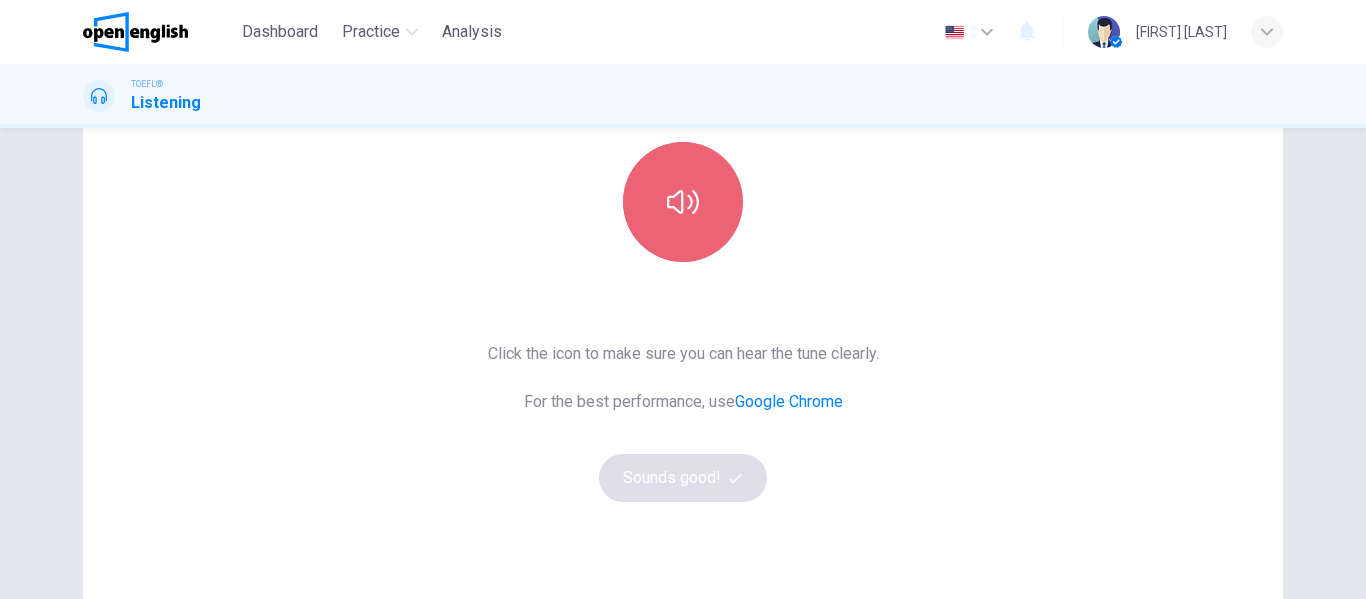 click at bounding box center [683, 202] 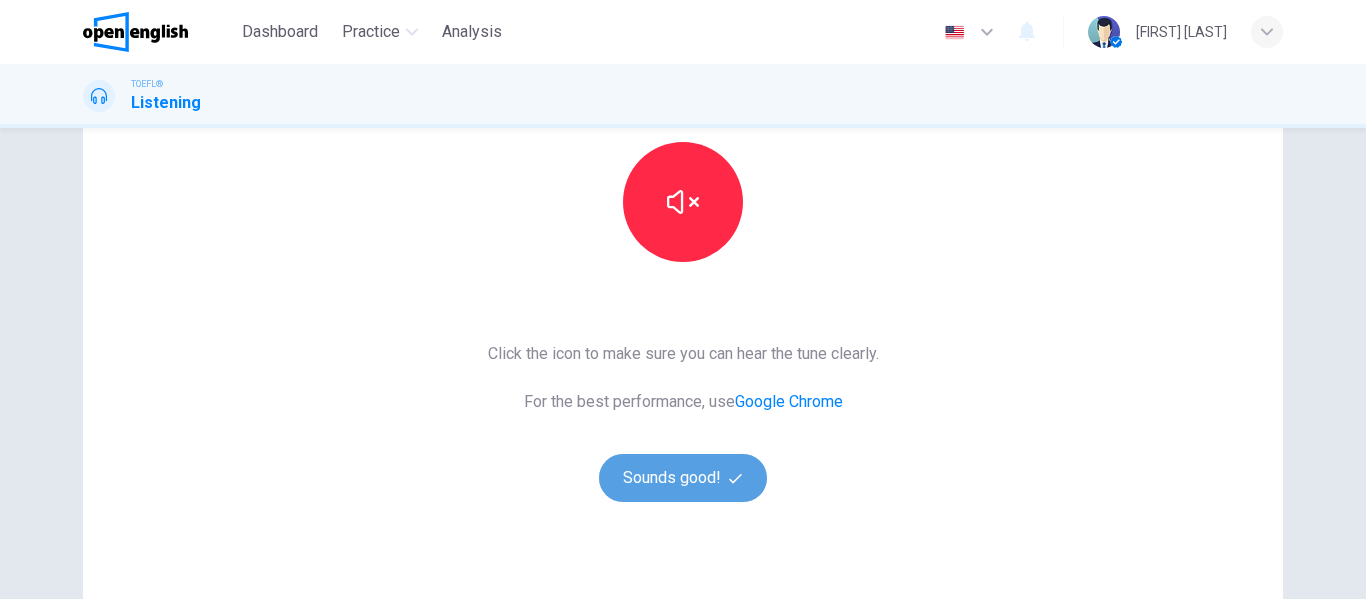 click on "Sounds good!" at bounding box center (683, 478) 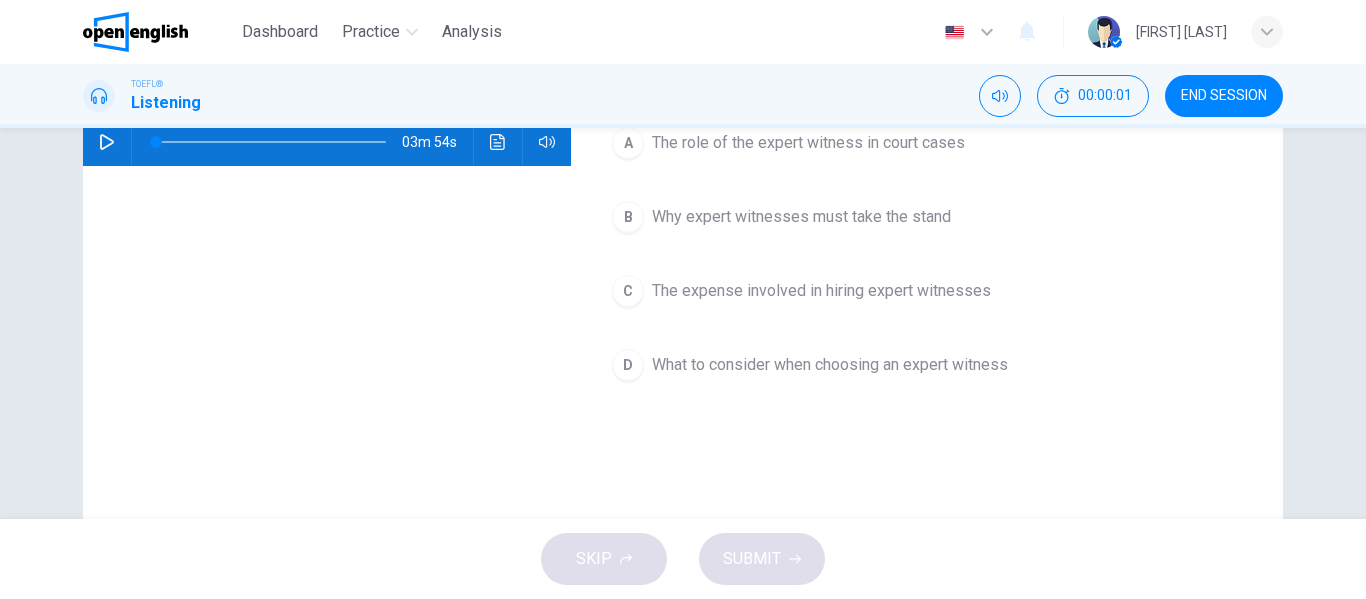 scroll, scrollTop: 0, scrollLeft: 0, axis: both 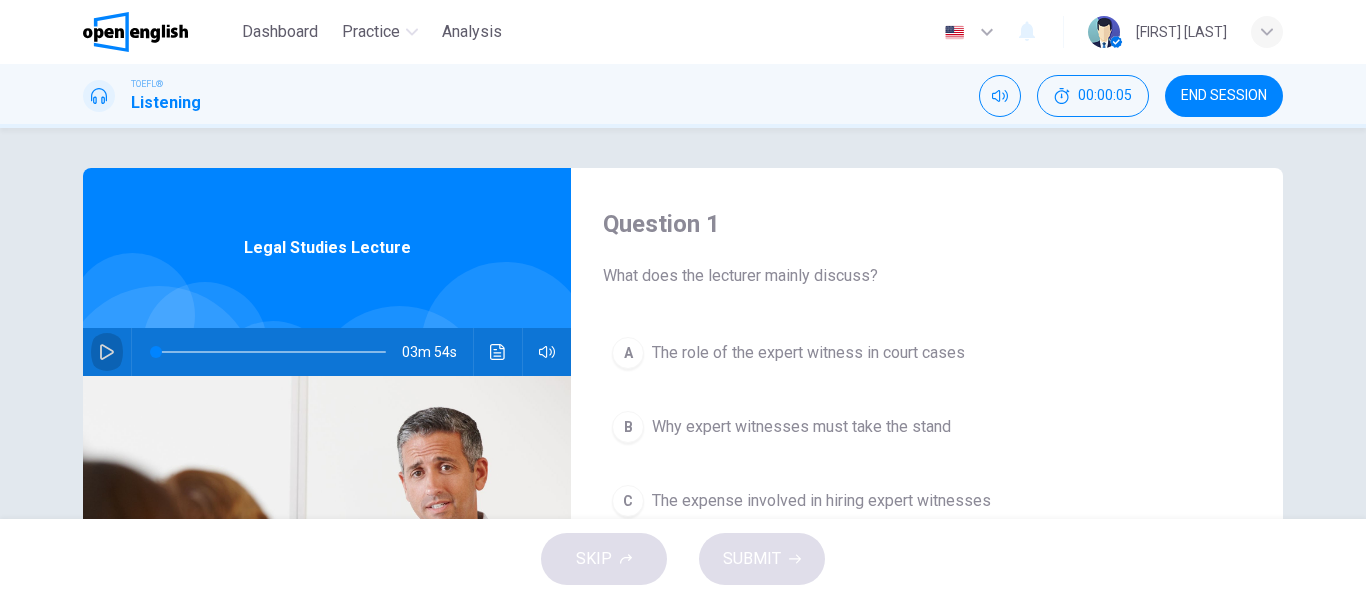 click 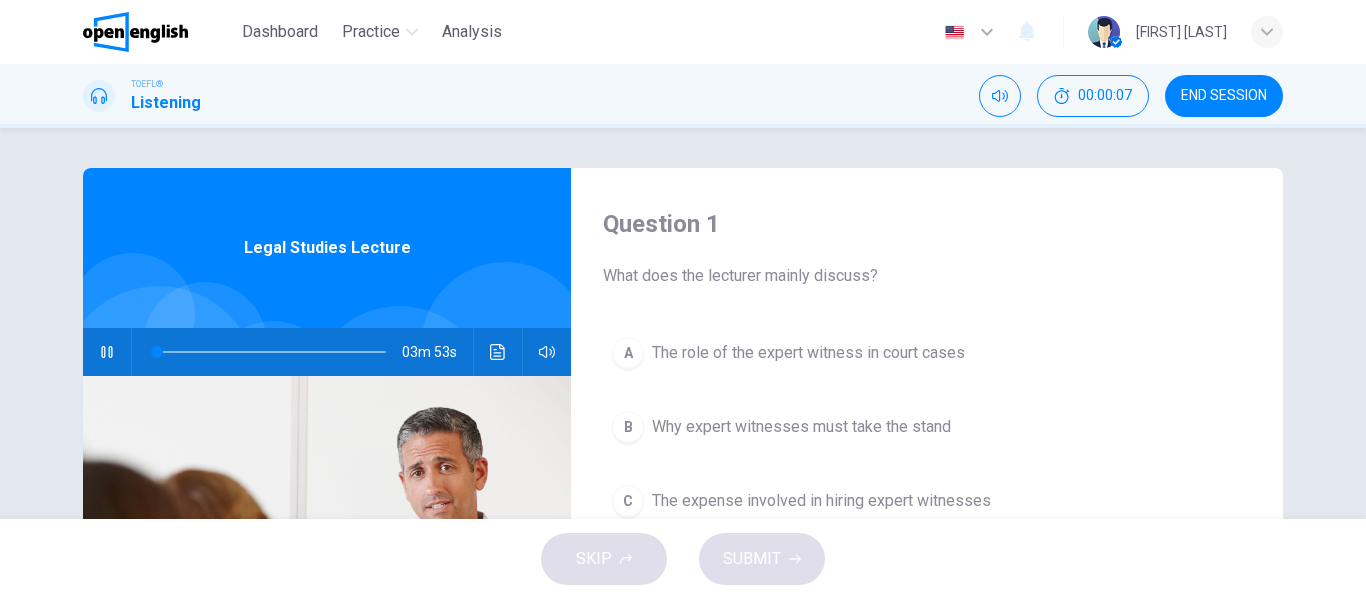 type on "*" 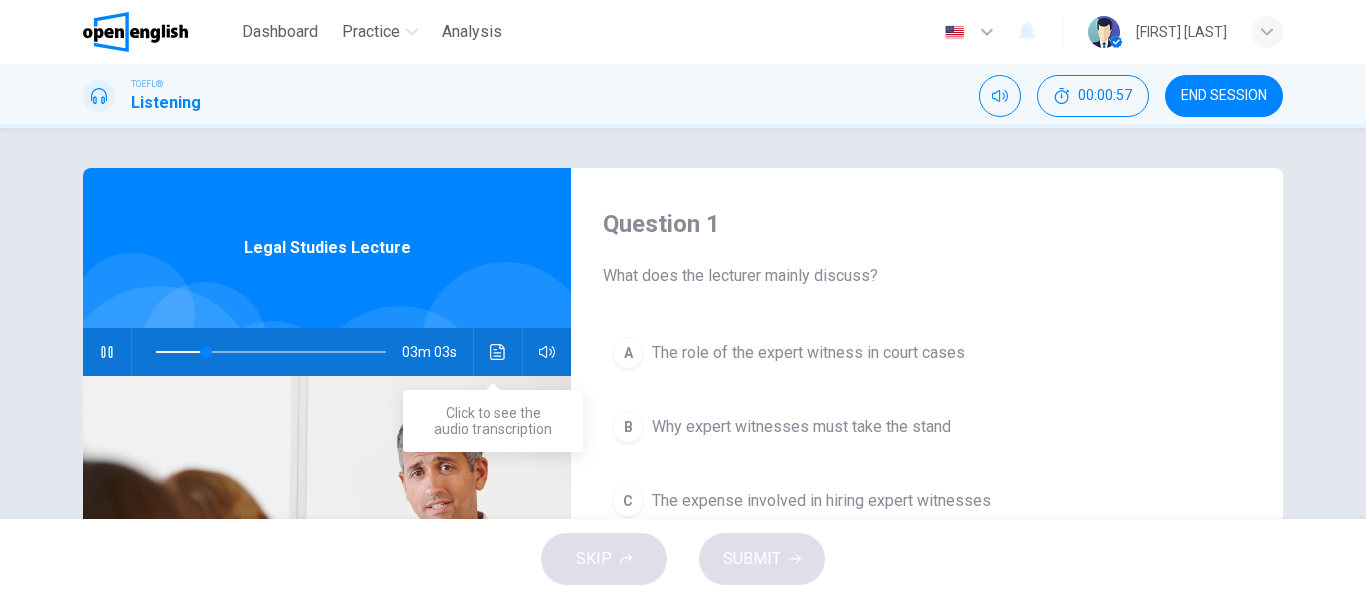 click 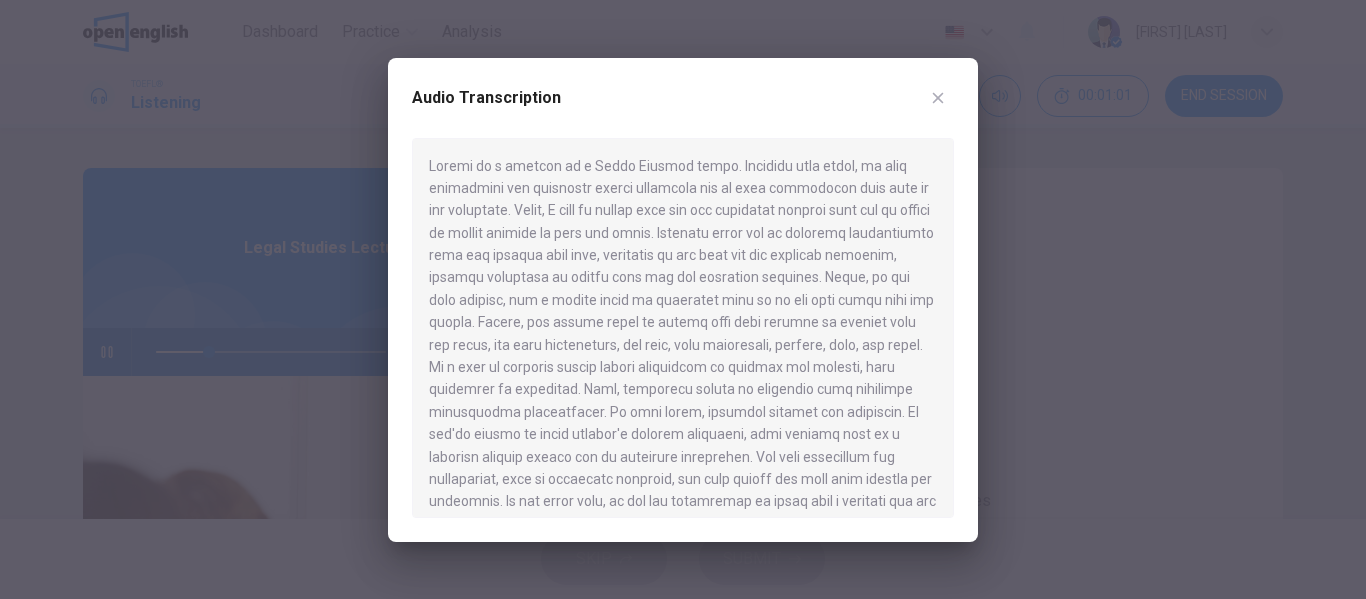 click at bounding box center (683, 299) 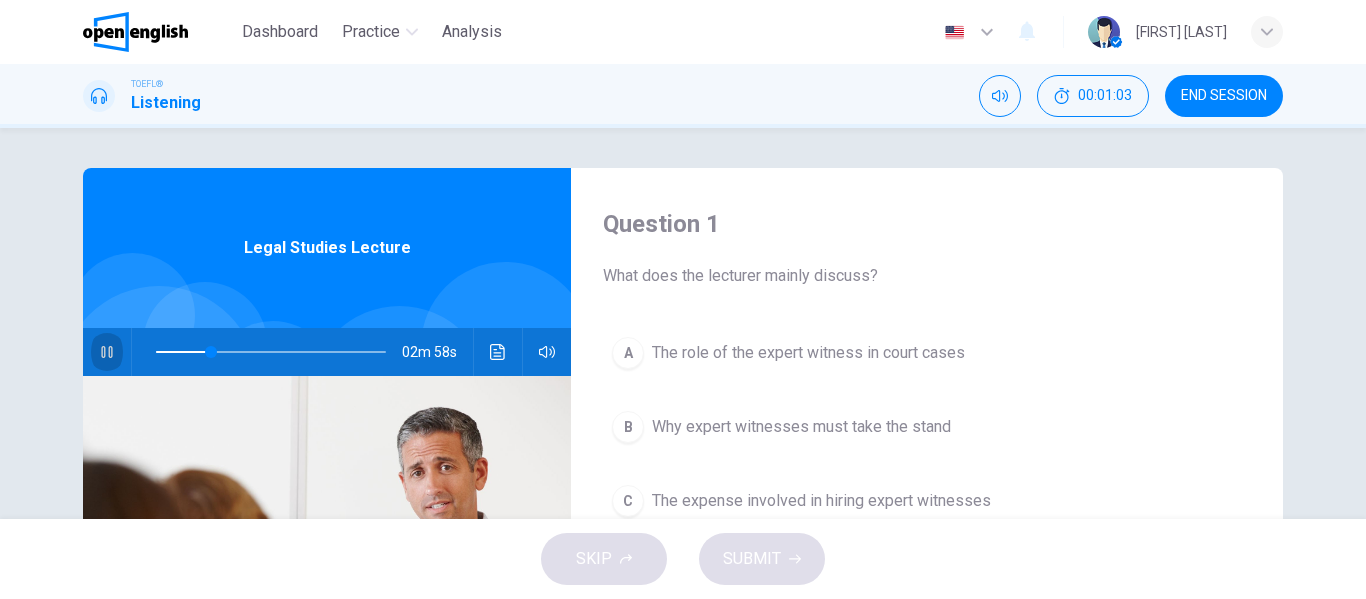 click at bounding box center [107, 352] 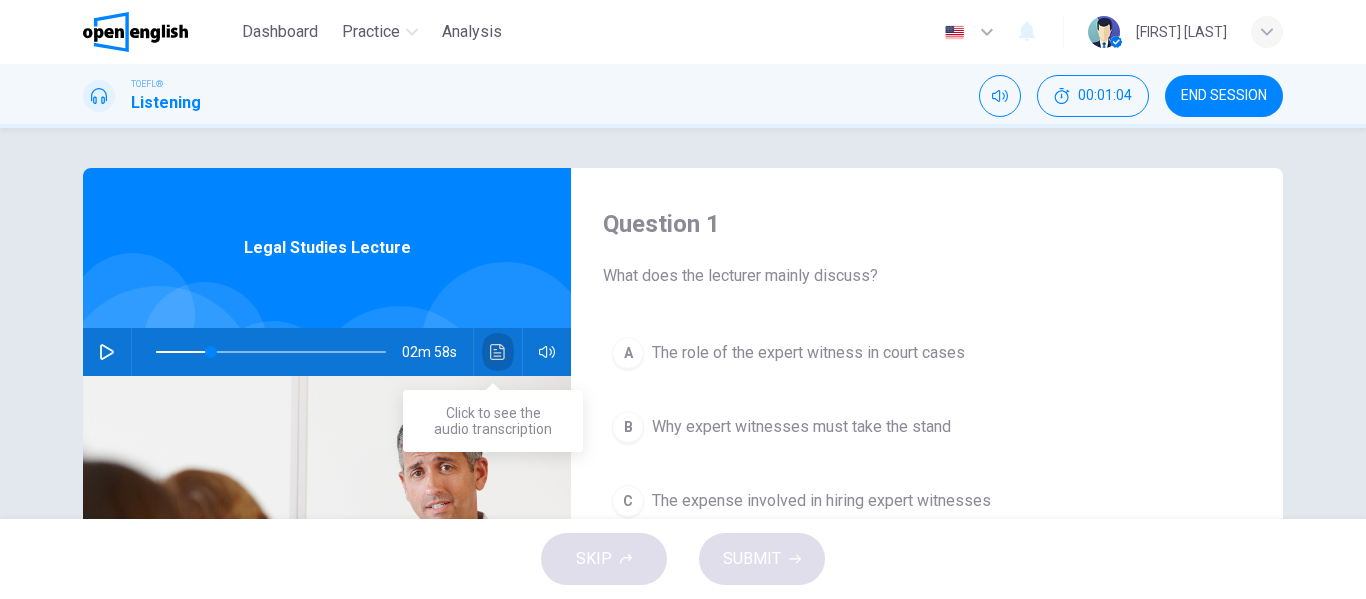 click 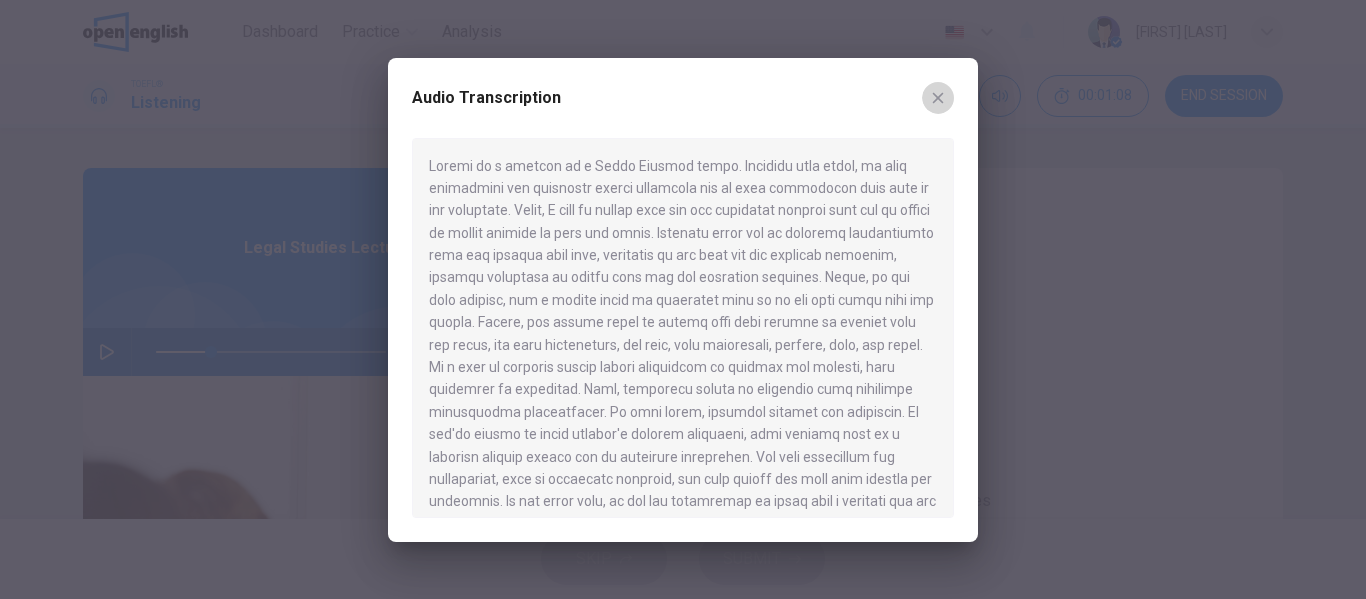 click 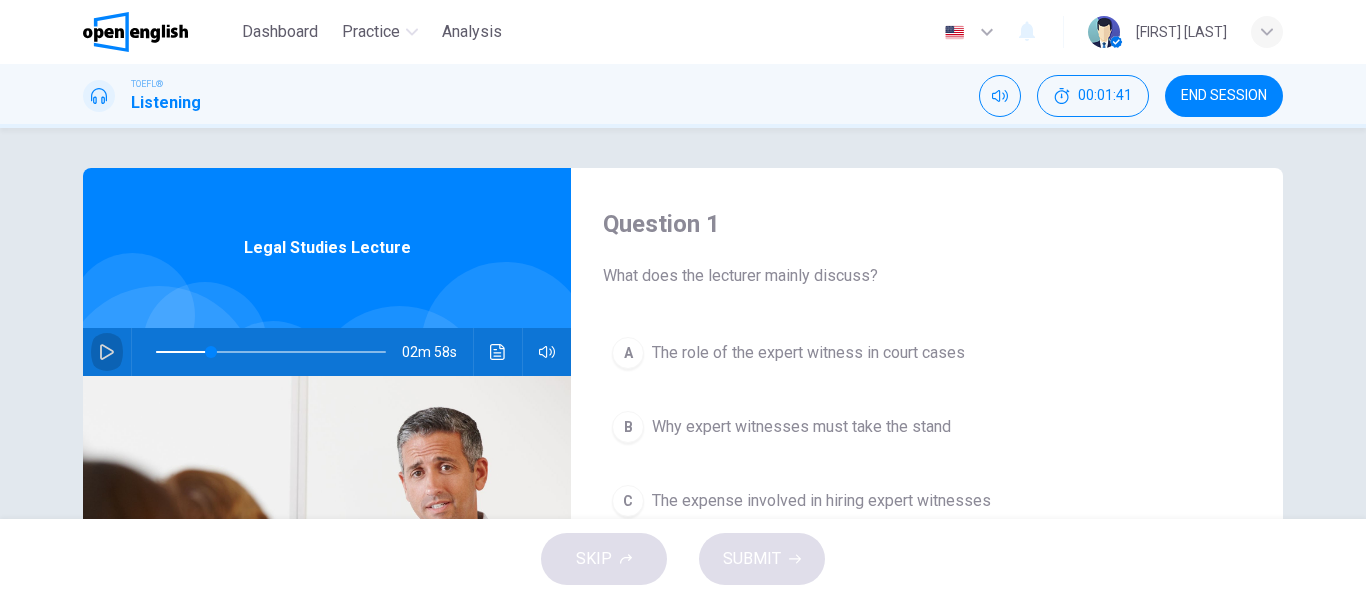 click 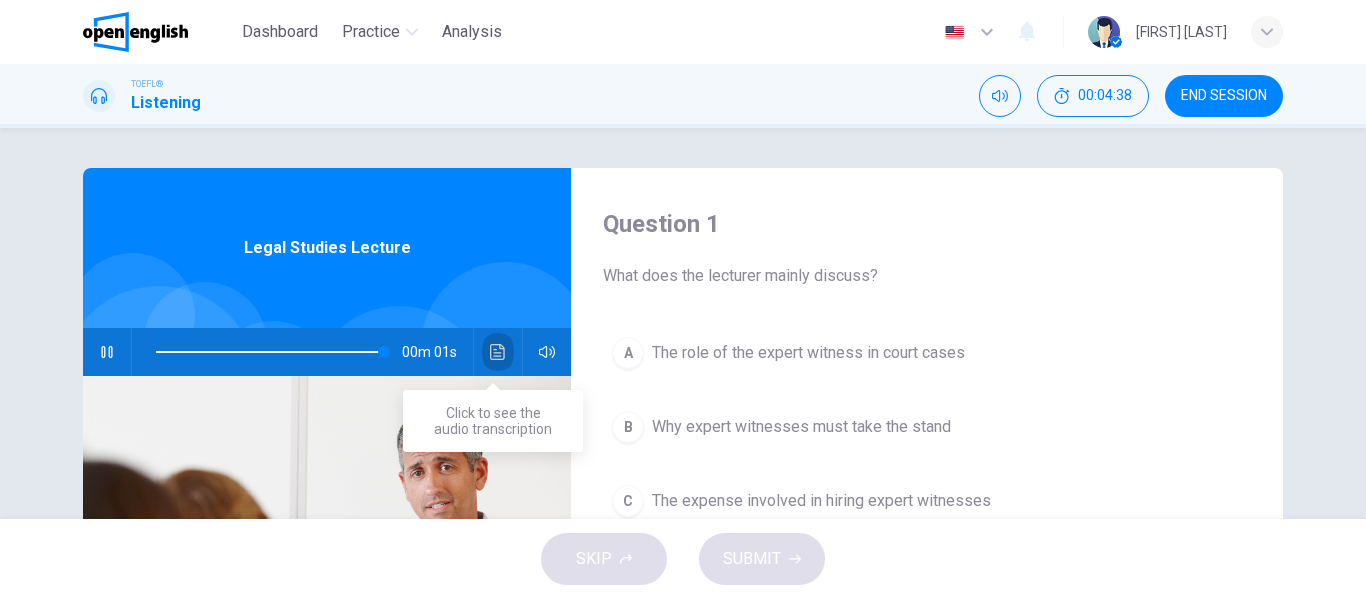 click at bounding box center [498, 352] 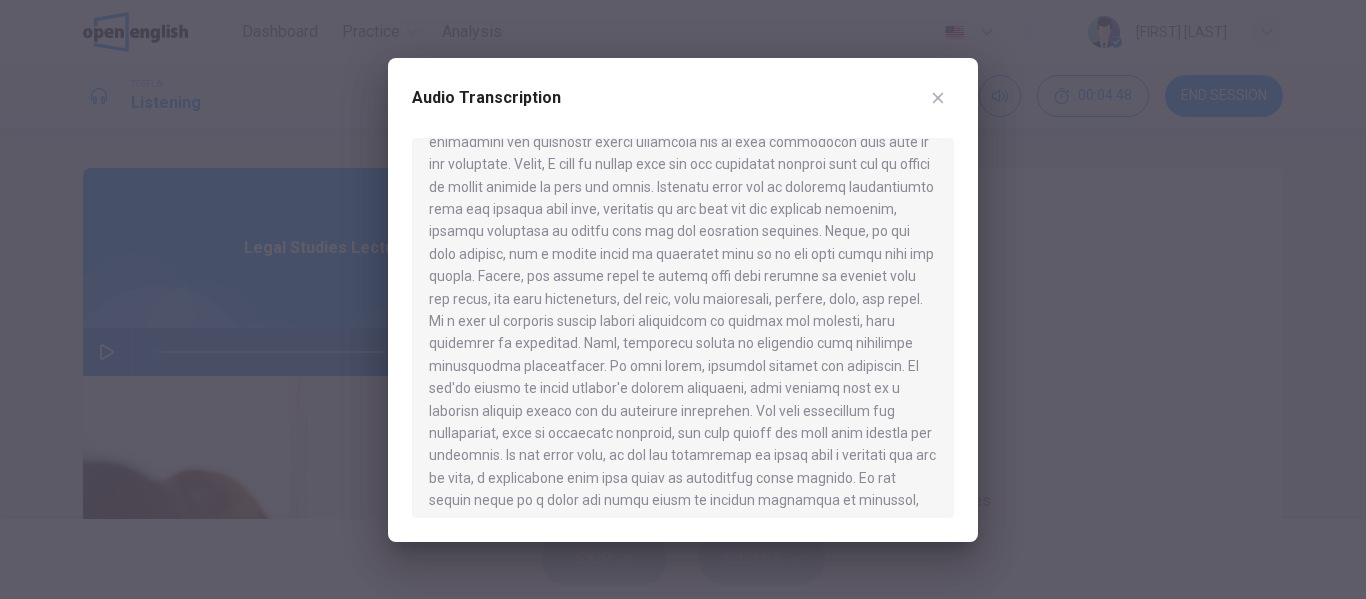 scroll, scrollTop: 47, scrollLeft: 0, axis: vertical 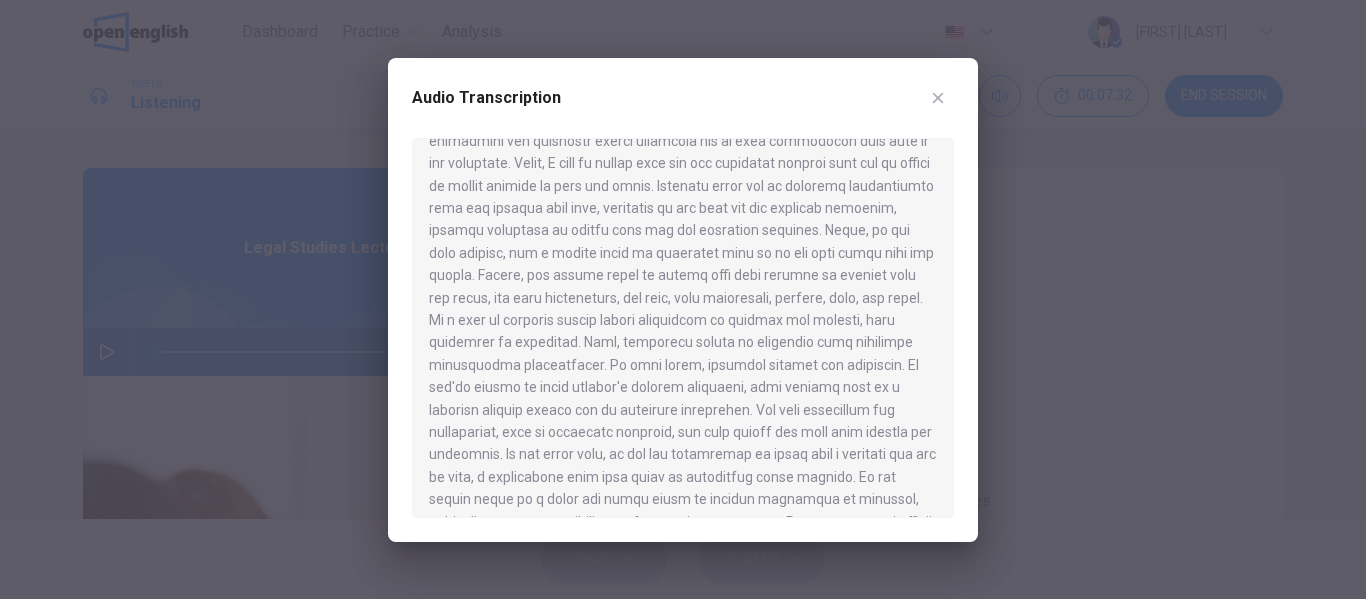 click on "Audio Transcription" at bounding box center (683, 110) 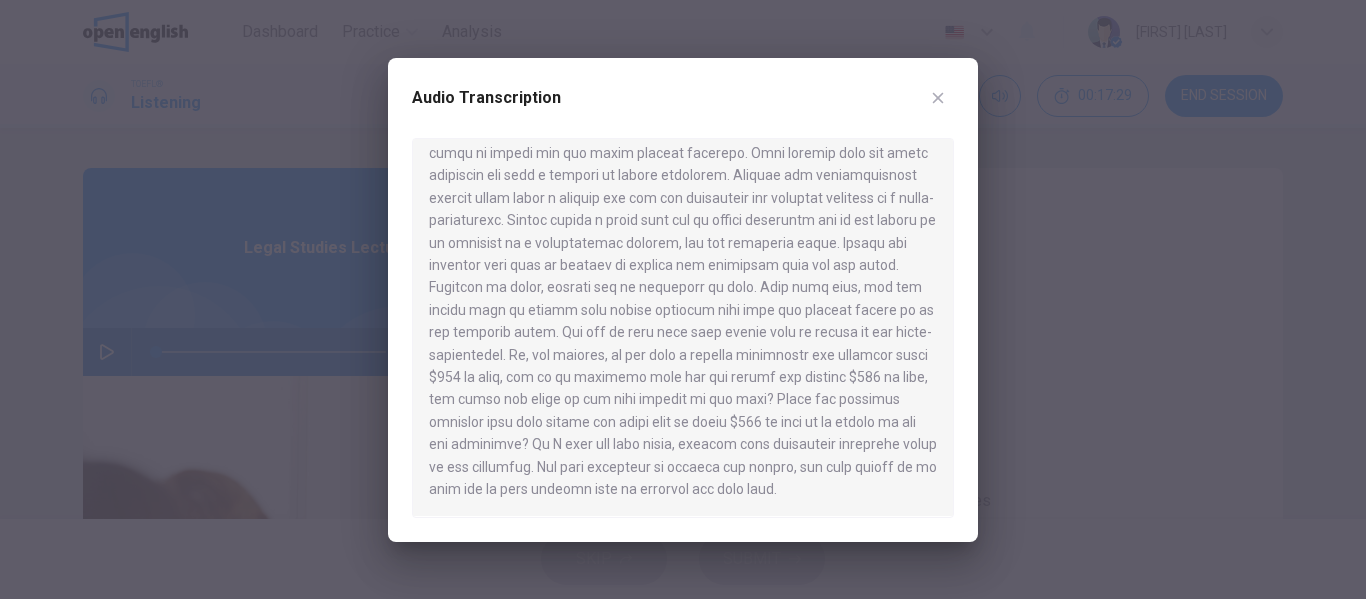 scroll, scrollTop: 527, scrollLeft: 0, axis: vertical 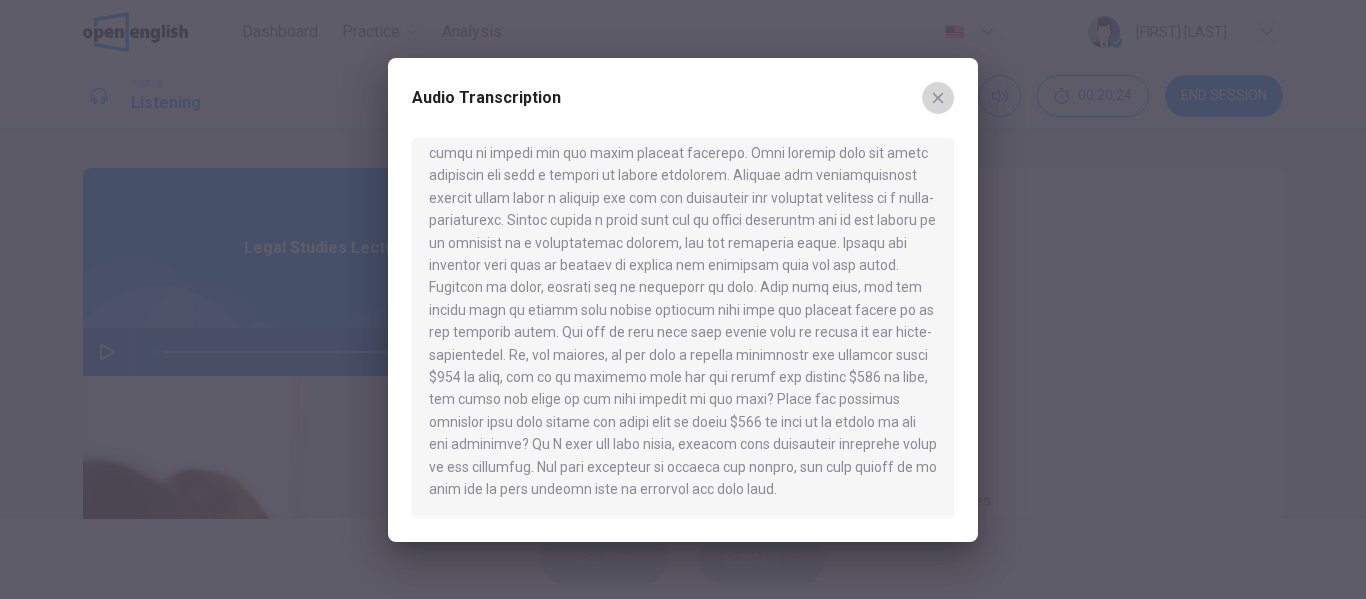 click 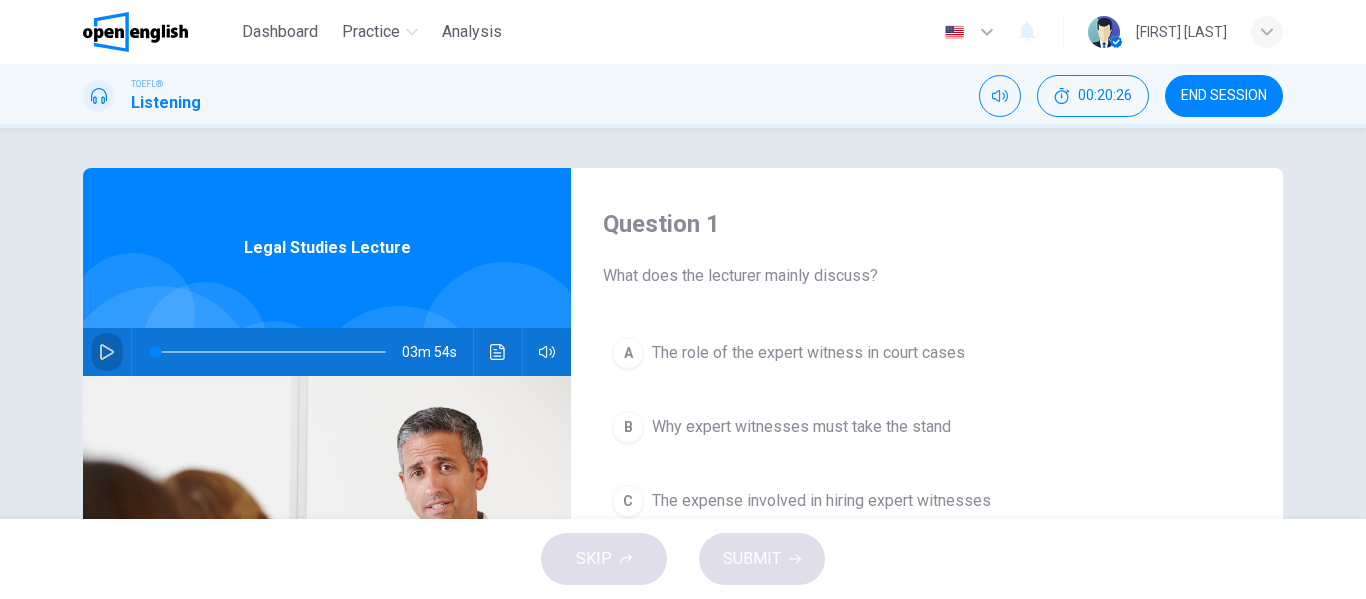 click at bounding box center (107, 352) 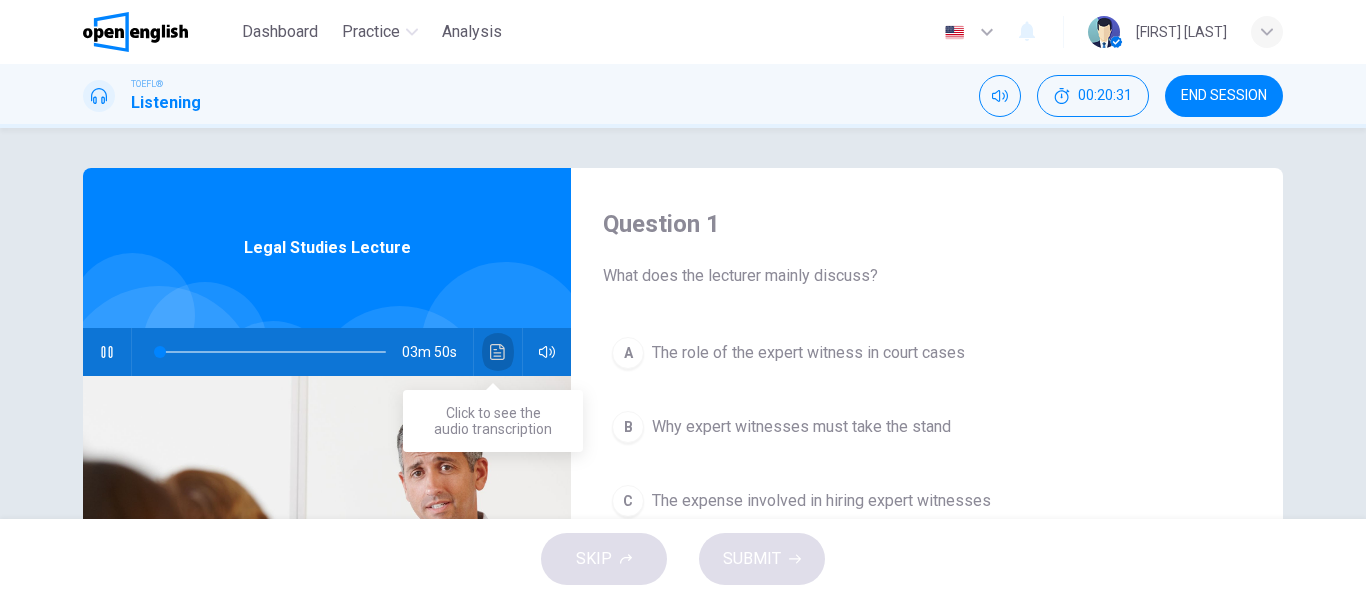 click 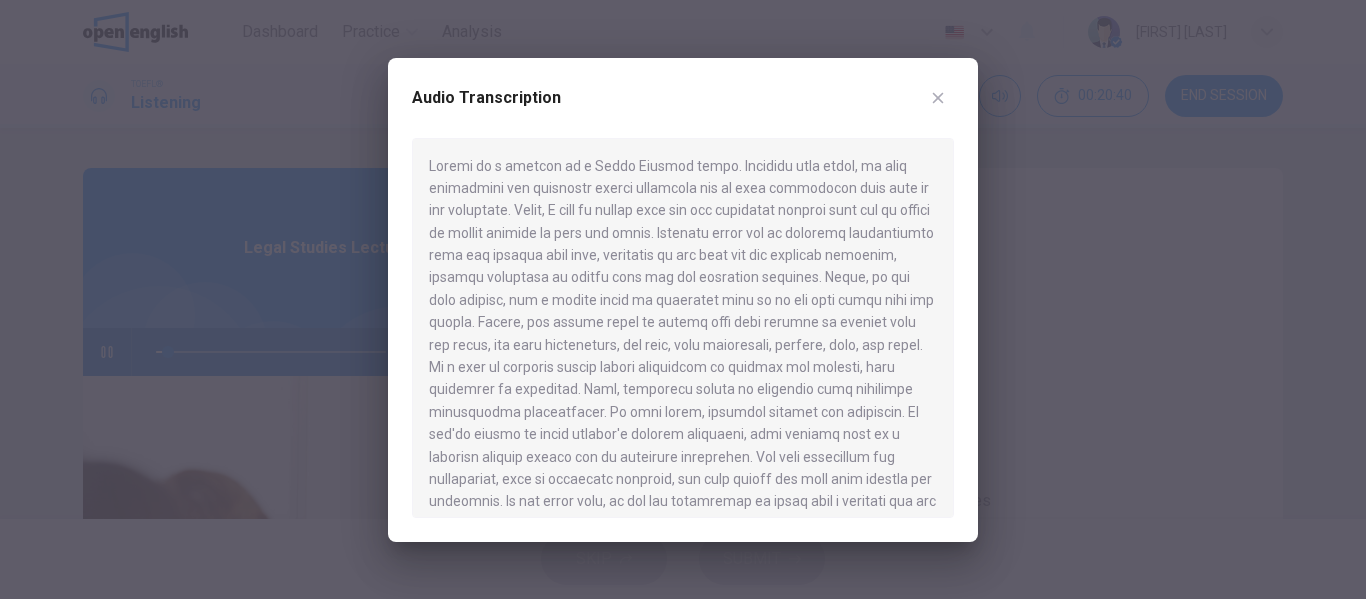 type on "*" 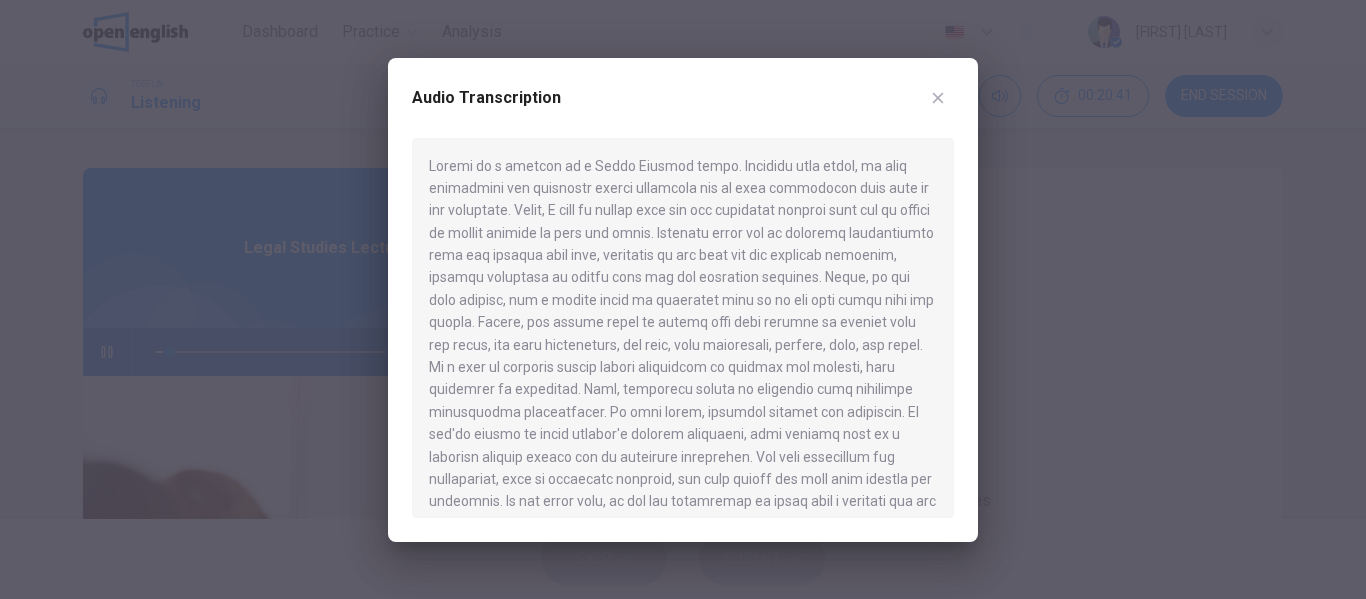 type 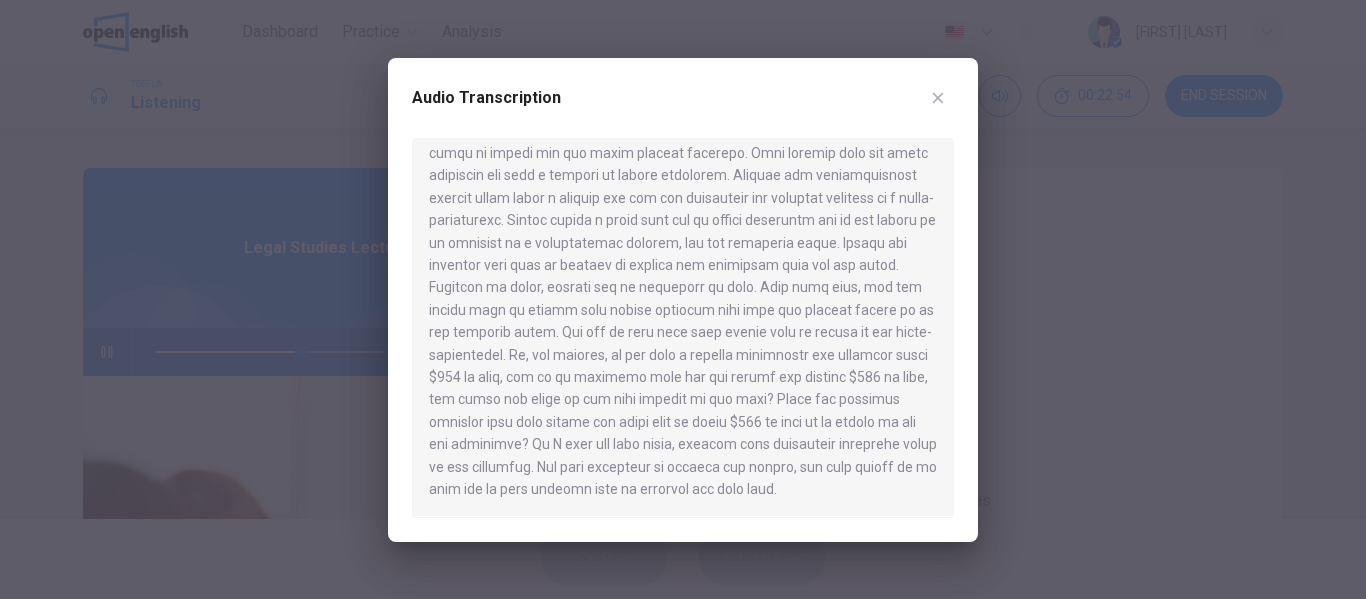 scroll, scrollTop: 520, scrollLeft: 0, axis: vertical 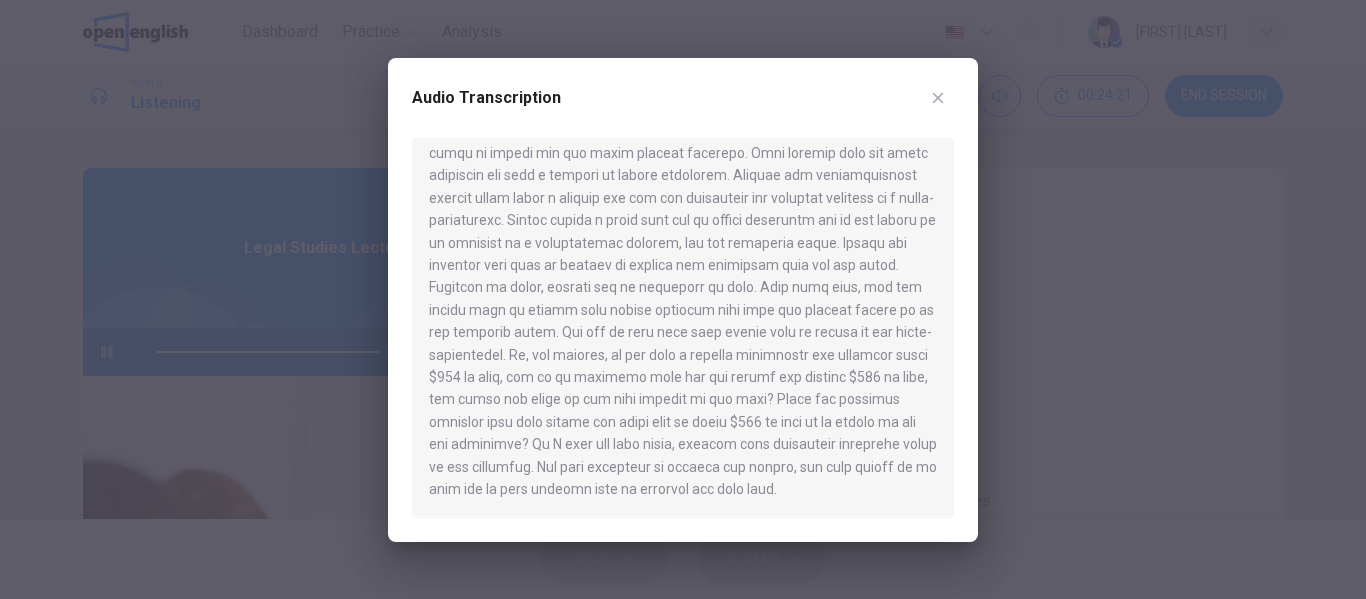 type on "*" 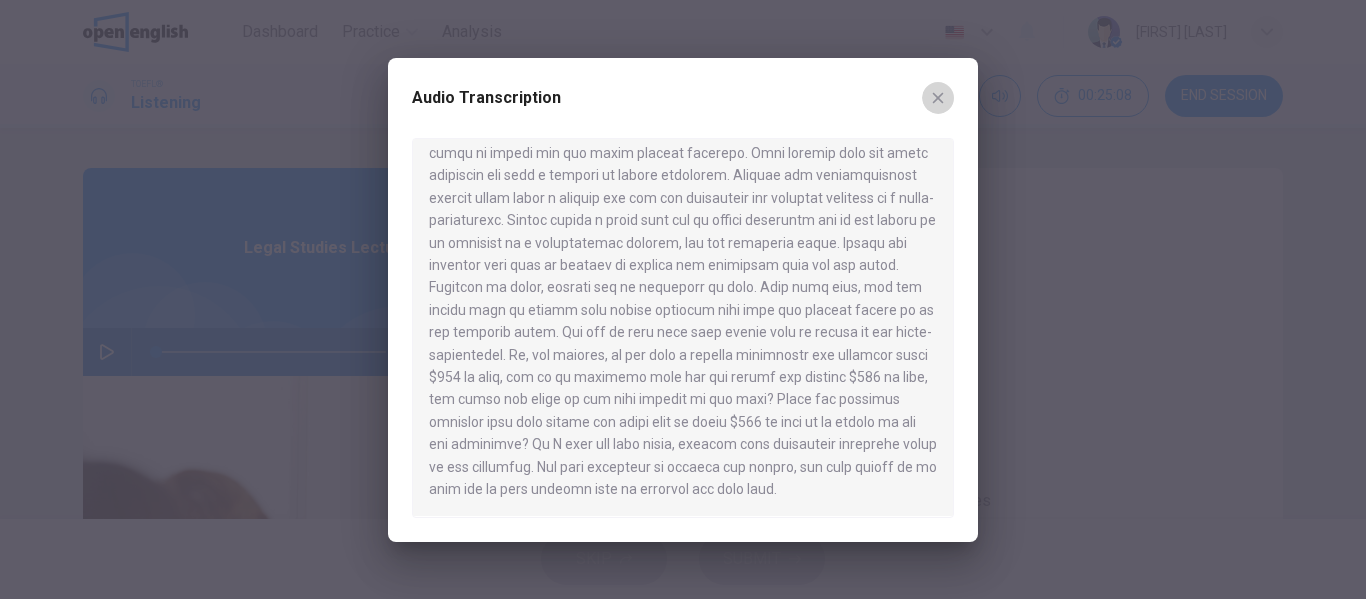 click 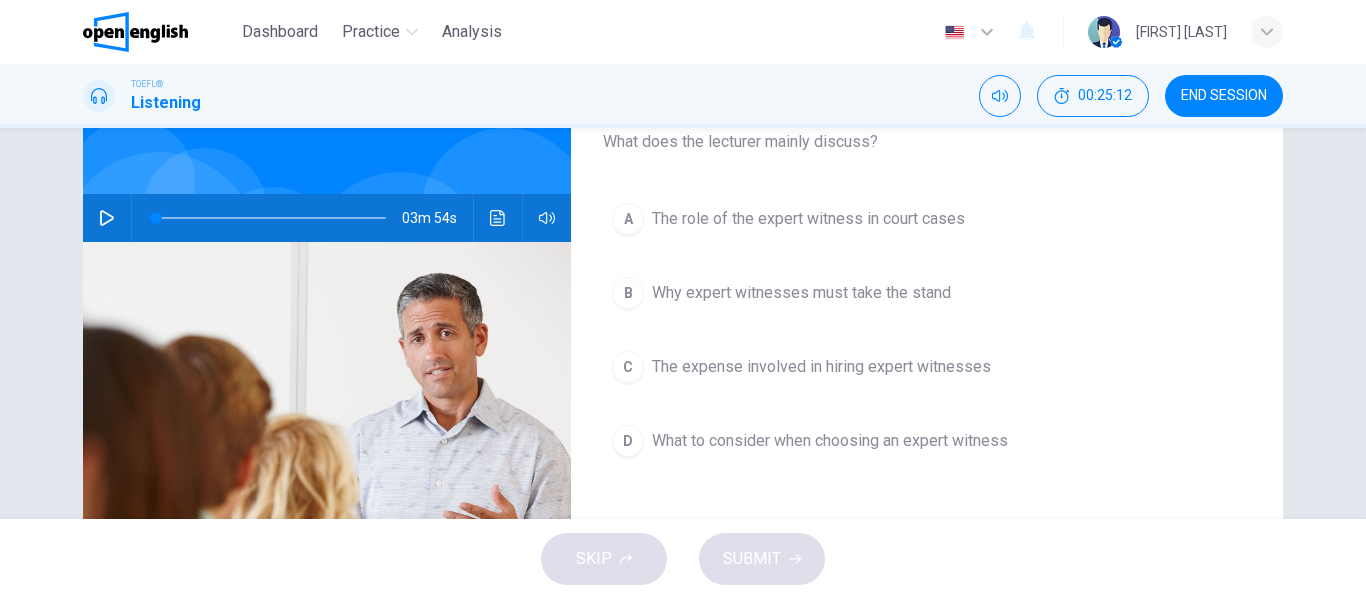 scroll, scrollTop: 135, scrollLeft: 0, axis: vertical 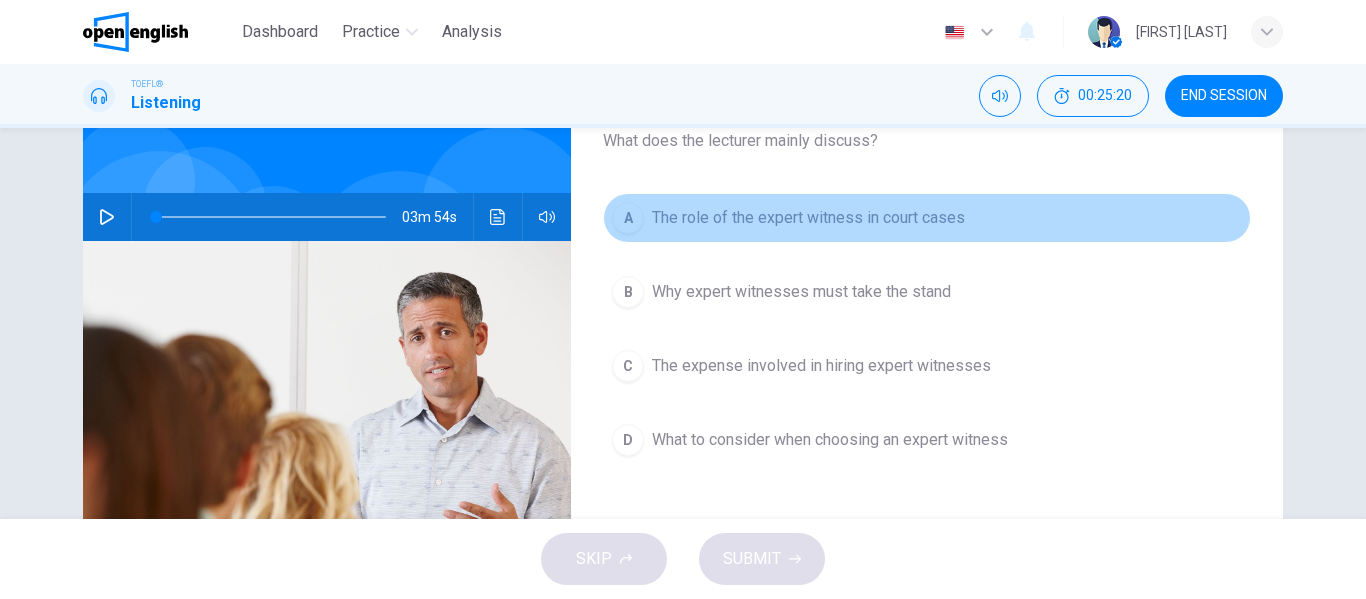 click on "A" at bounding box center (628, 218) 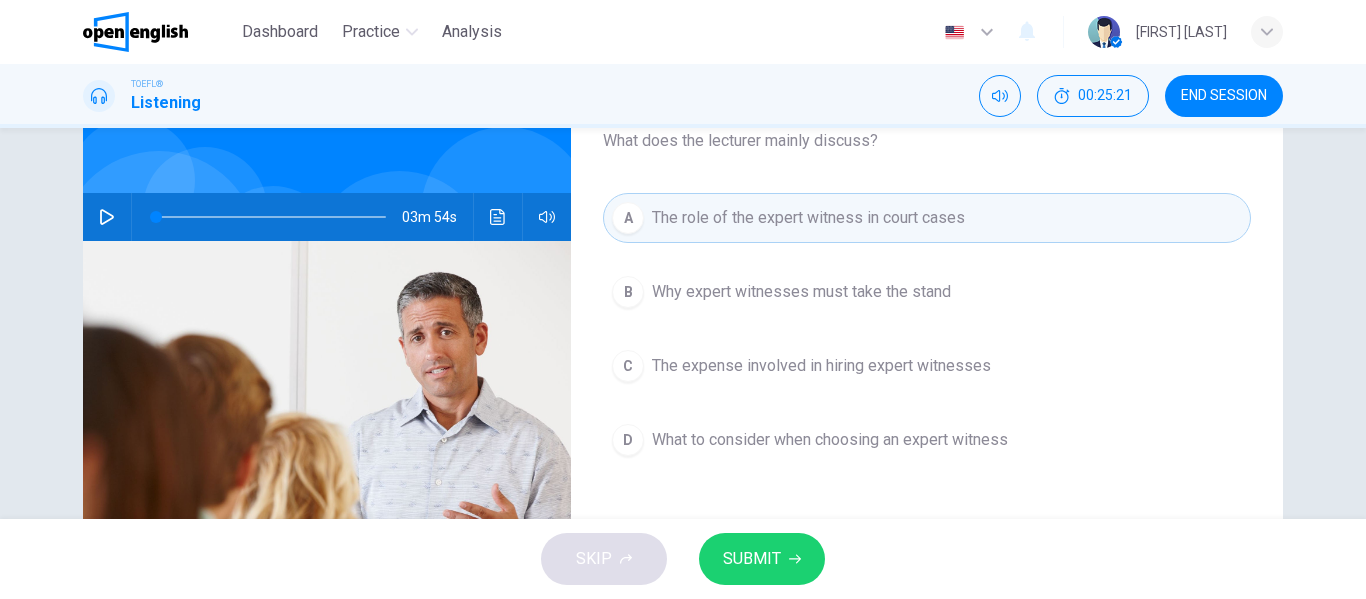 click on "SUBMIT" at bounding box center (752, 559) 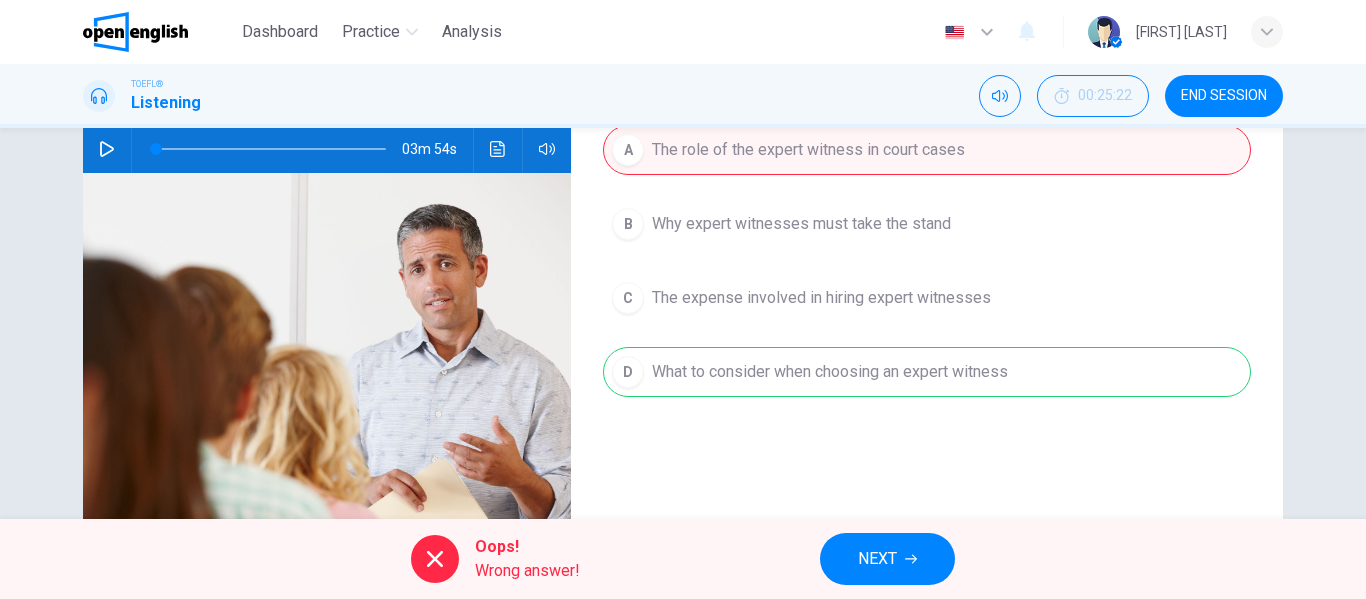 scroll, scrollTop: 202, scrollLeft: 0, axis: vertical 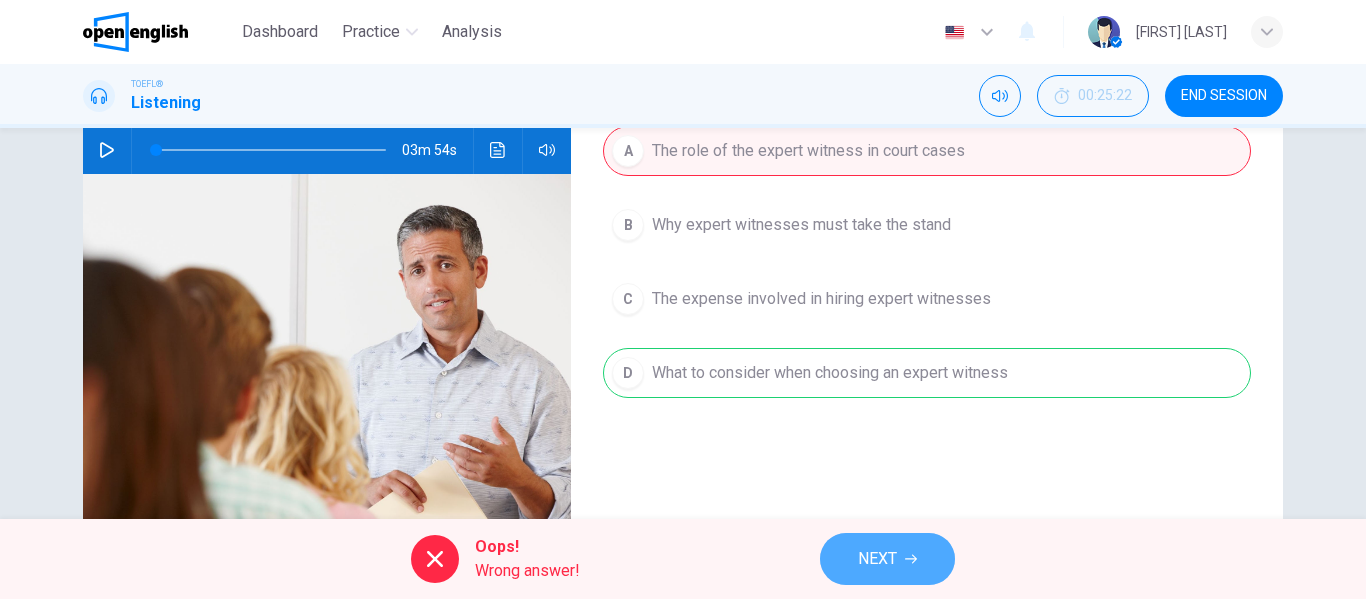 click on "NEXT" at bounding box center (877, 559) 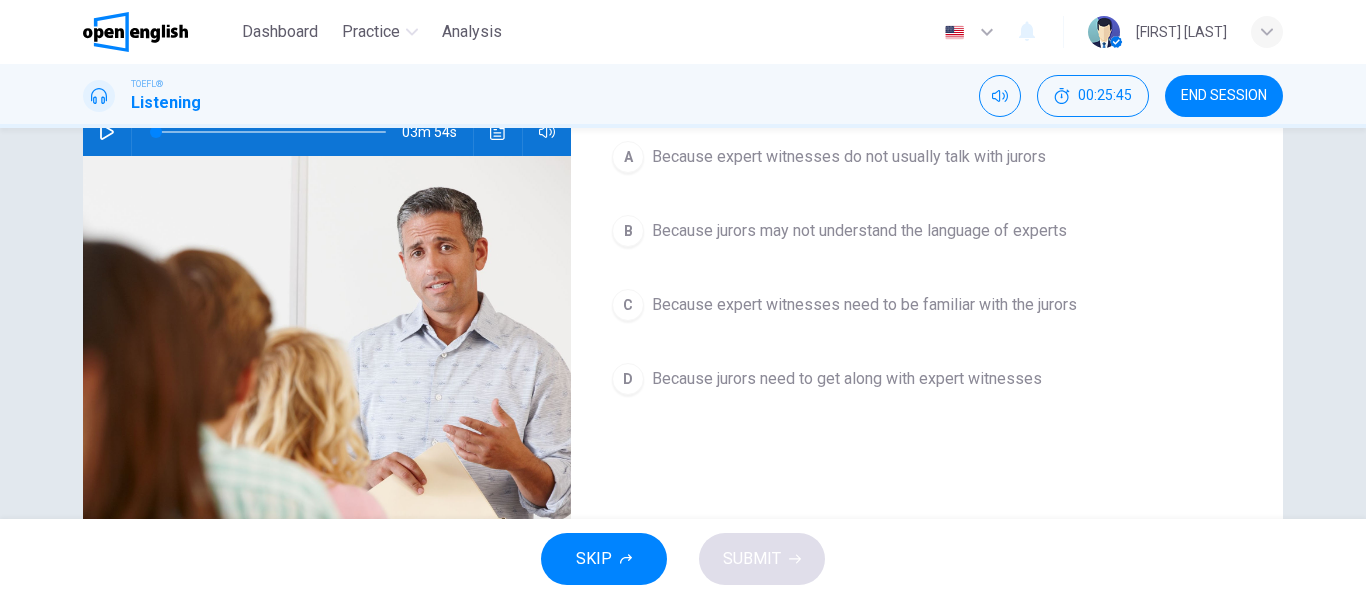 scroll, scrollTop: 239, scrollLeft: 0, axis: vertical 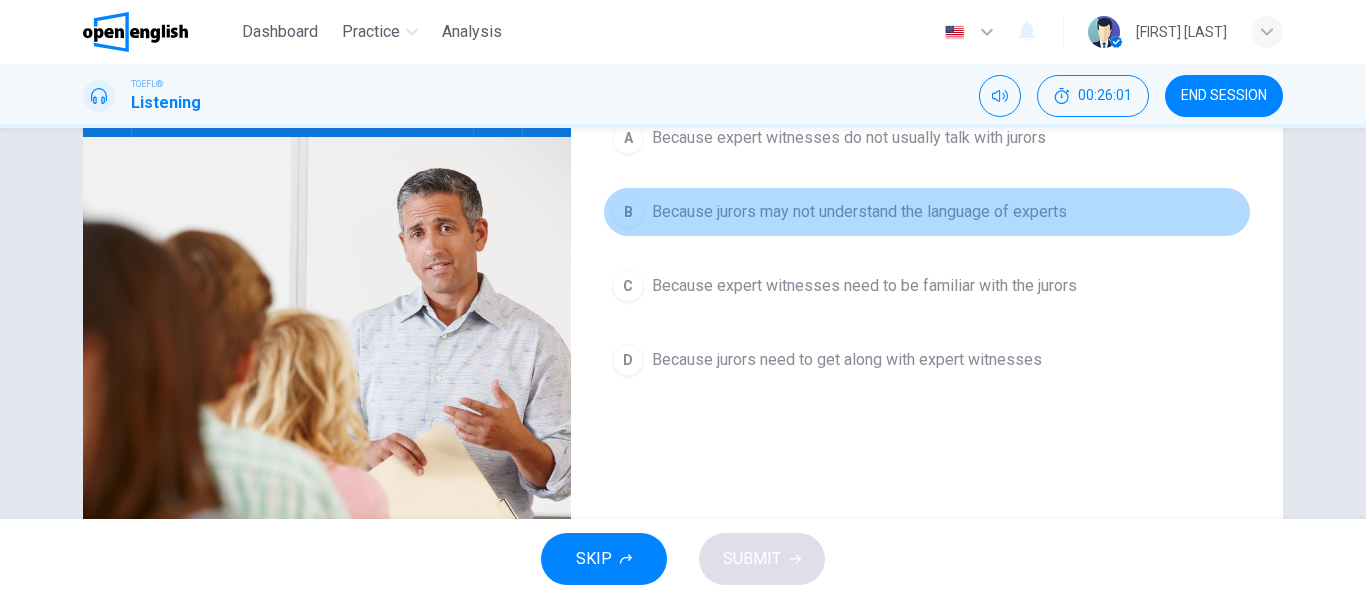 click on "B Because jurors may not understand the language of experts" at bounding box center (927, 212) 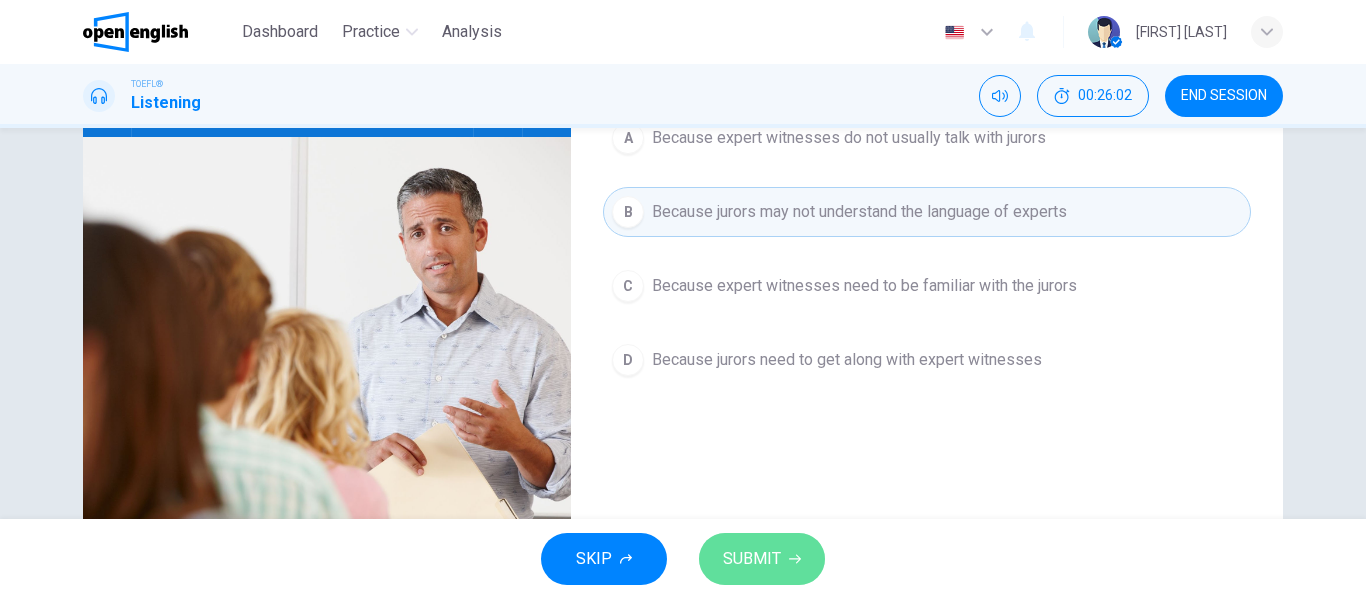 click on "SUBMIT" at bounding box center (762, 559) 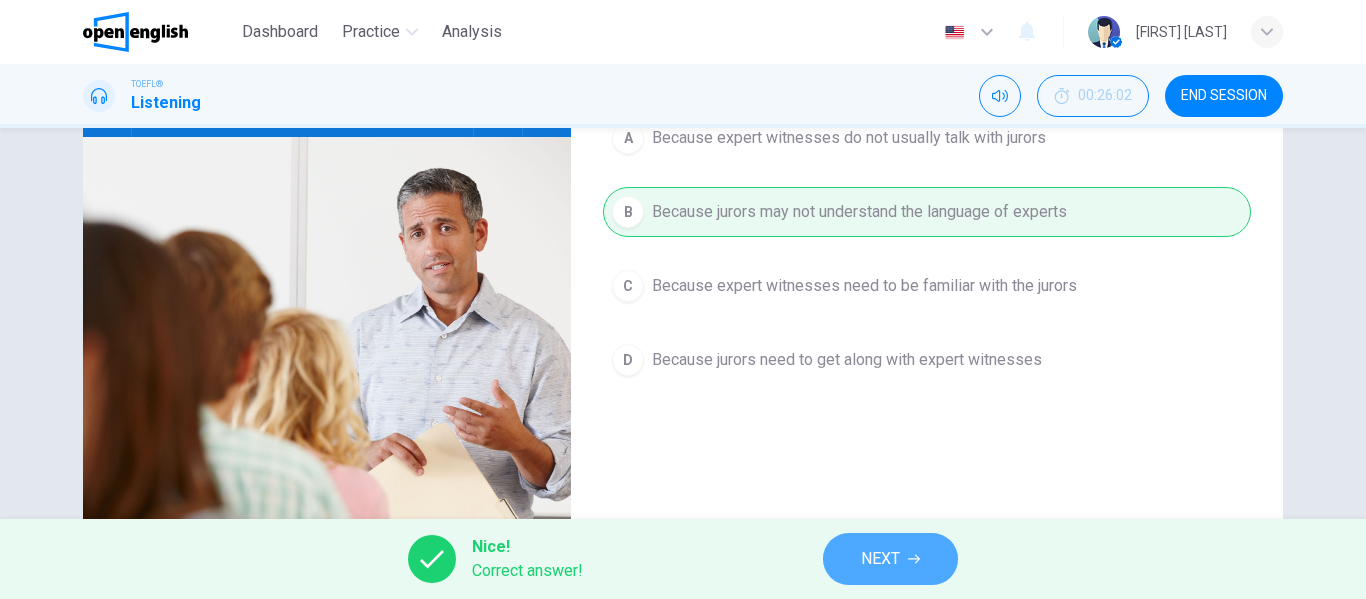 click on "NEXT" at bounding box center (890, 559) 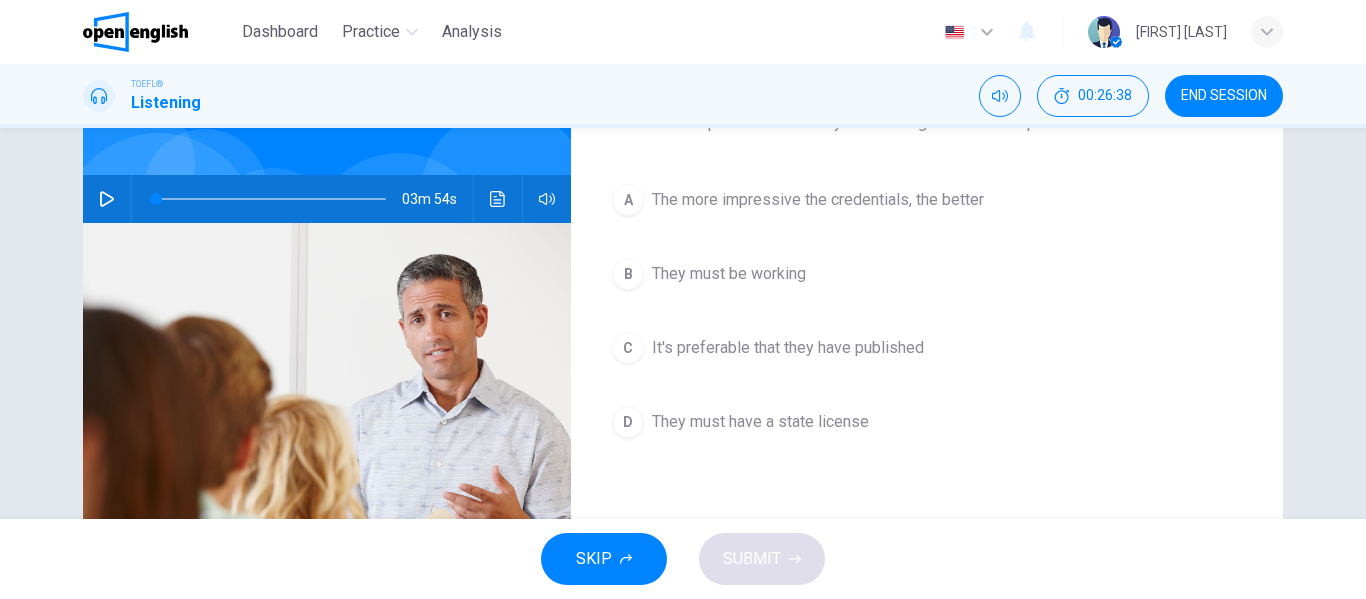 scroll, scrollTop: 155, scrollLeft: 0, axis: vertical 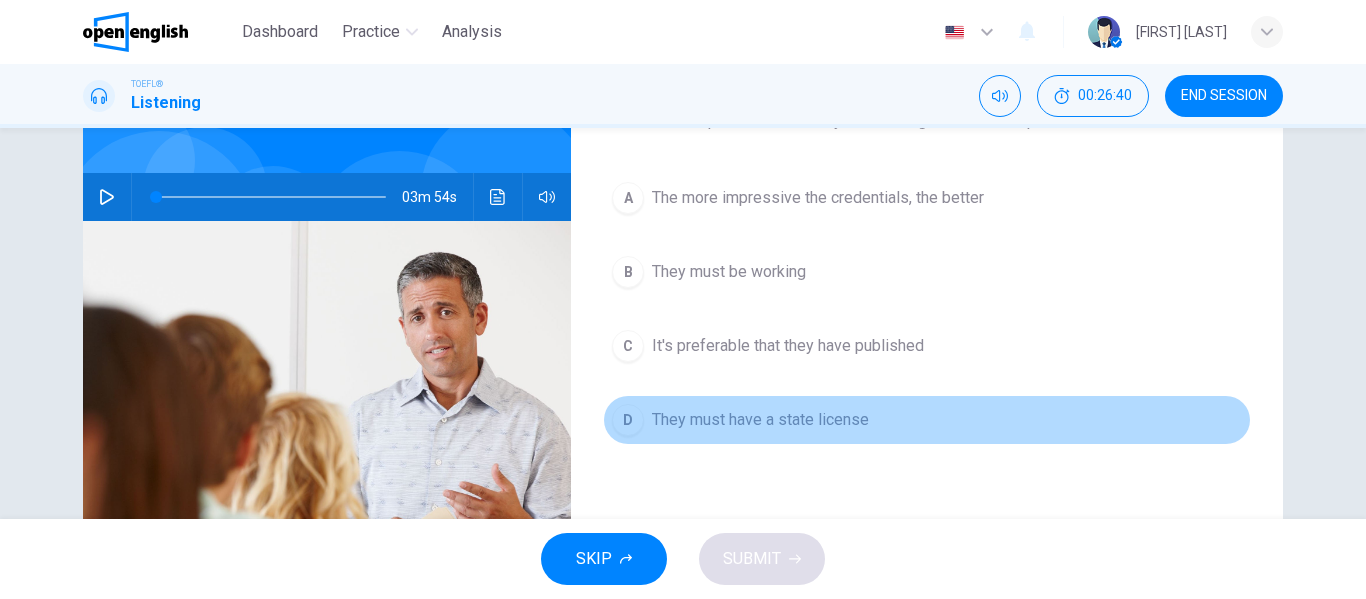 click on "D" at bounding box center [628, 420] 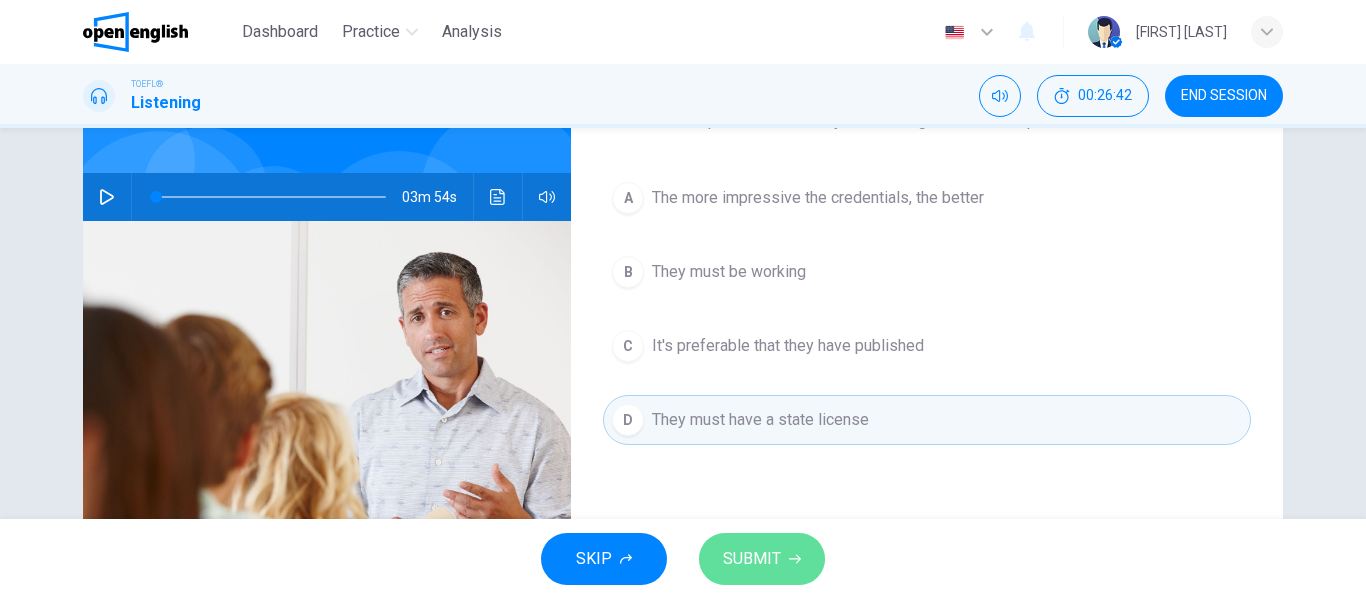 click on "SUBMIT" at bounding box center (752, 559) 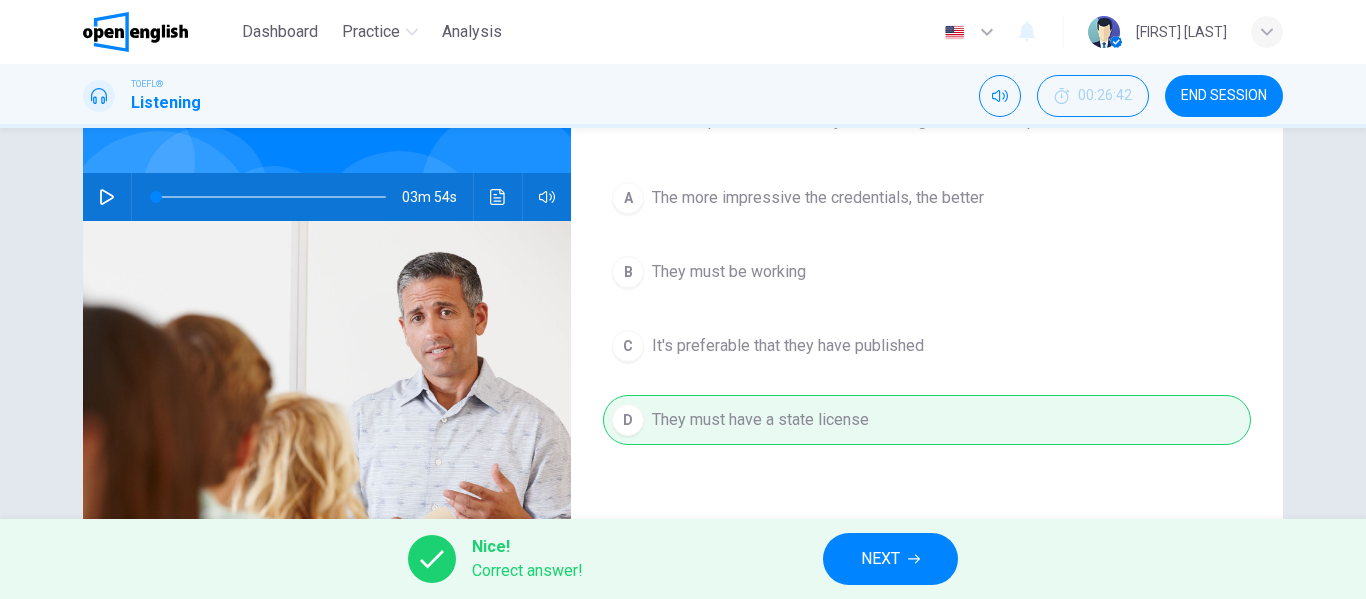 click on "NEXT" at bounding box center [880, 559] 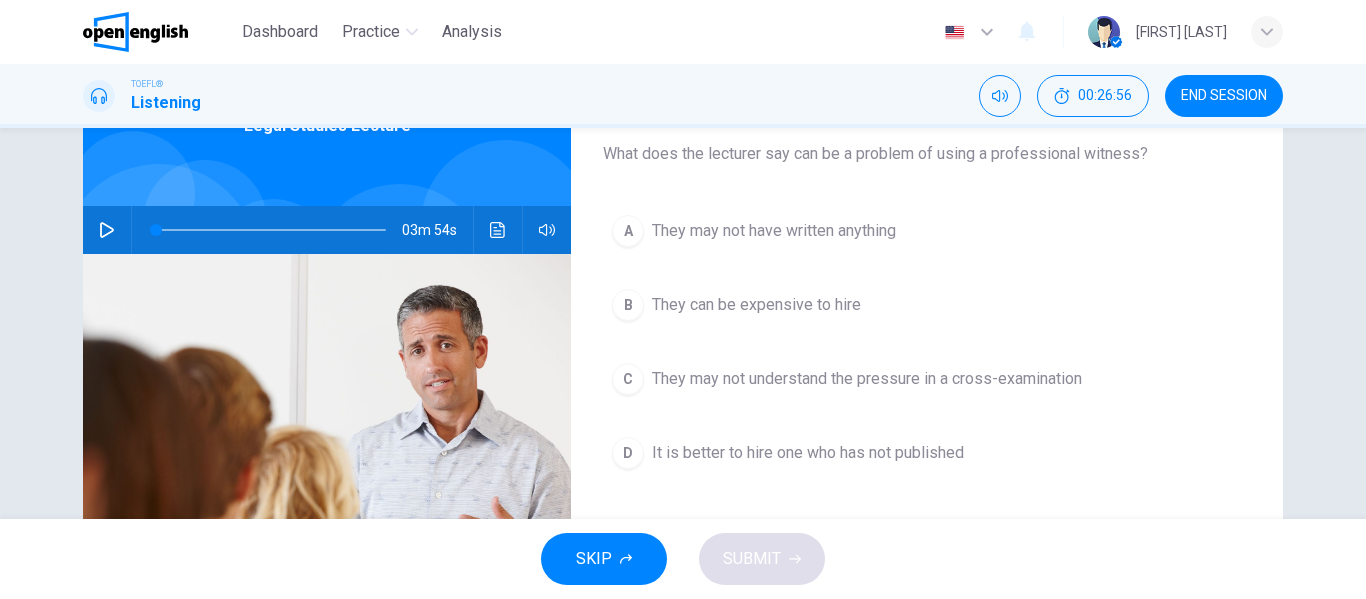 scroll, scrollTop: 123, scrollLeft: 0, axis: vertical 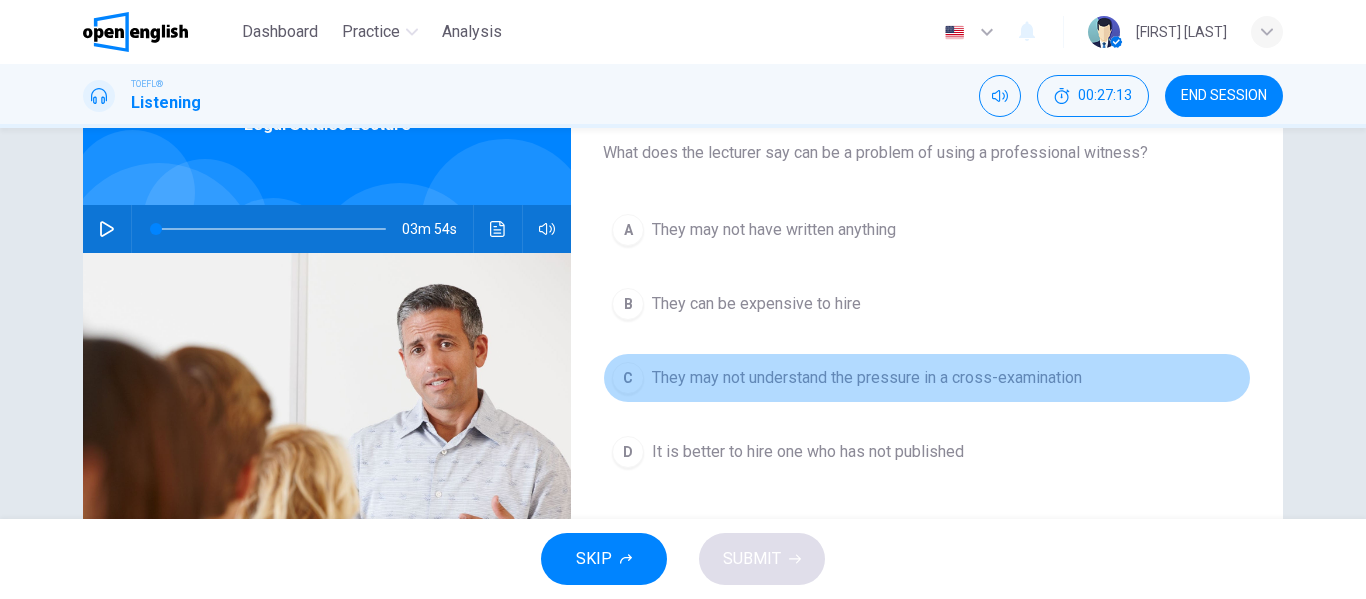 click on "C" at bounding box center (628, 378) 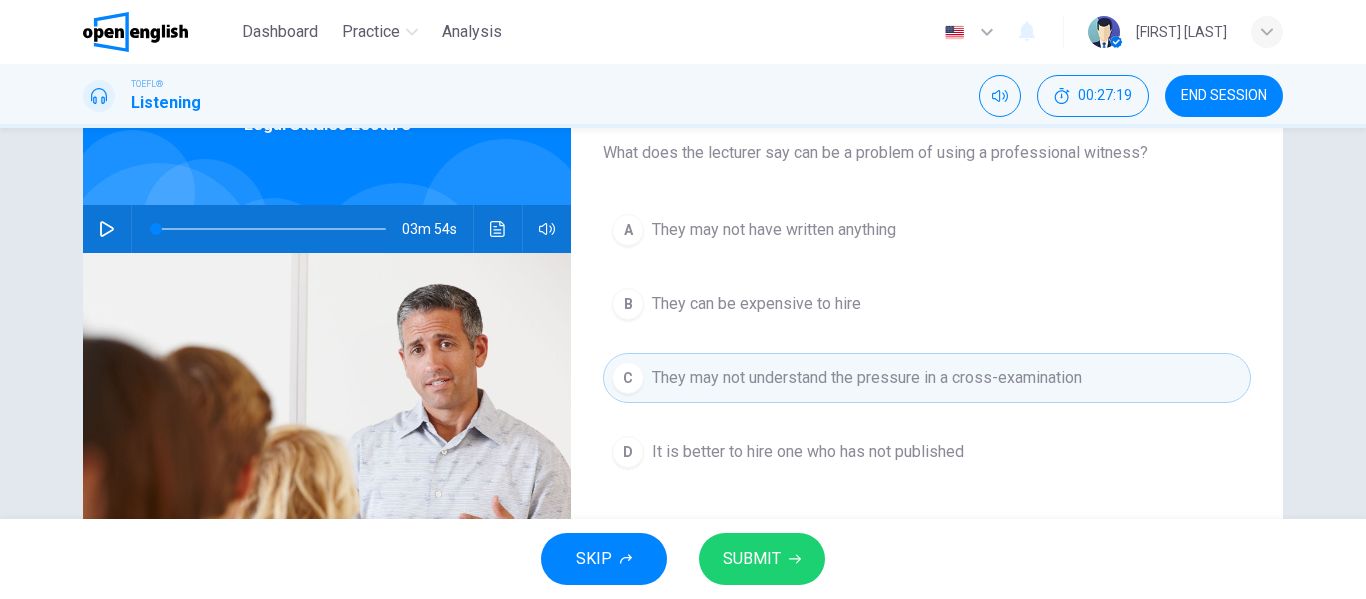 click on "SUBMIT" at bounding box center [752, 559] 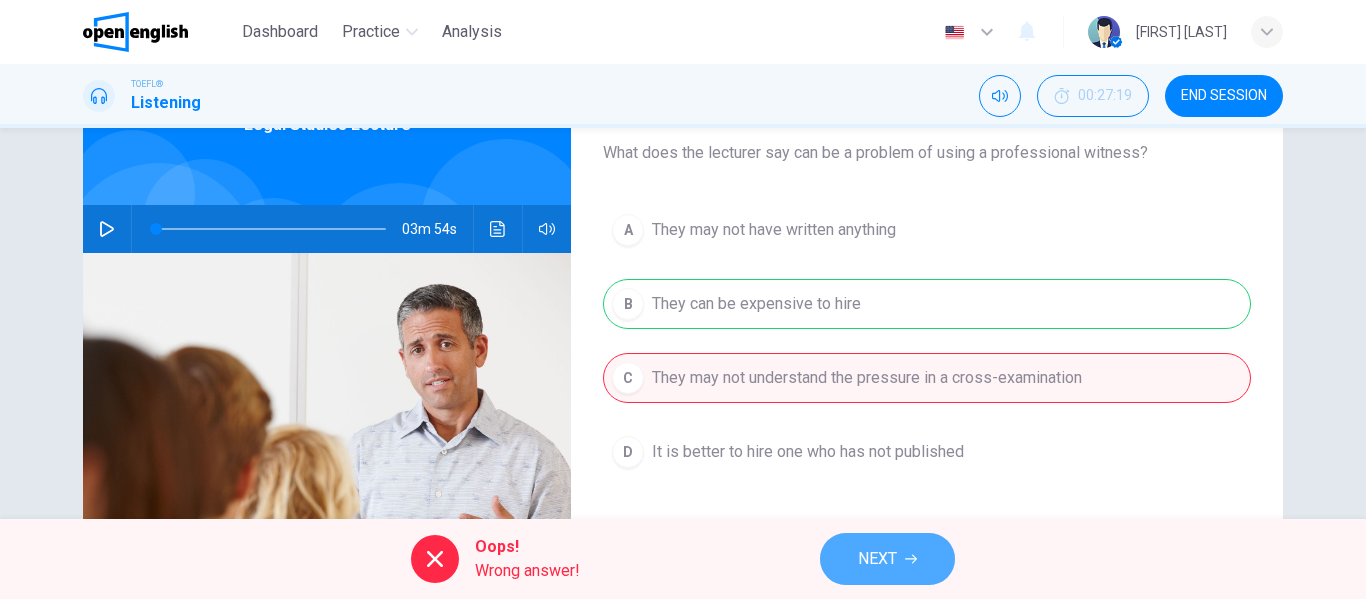 click on "NEXT" at bounding box center [877, 559] 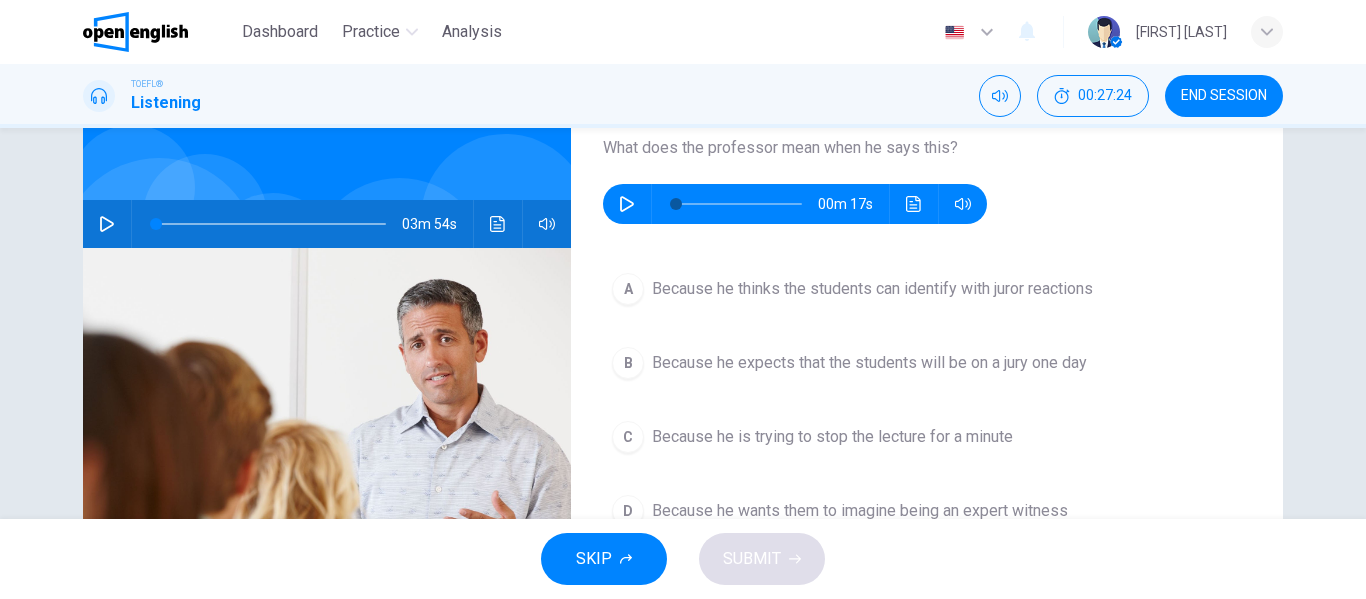 scroll, scrollTop: 123, scrollLeft: 0, axis: vertical 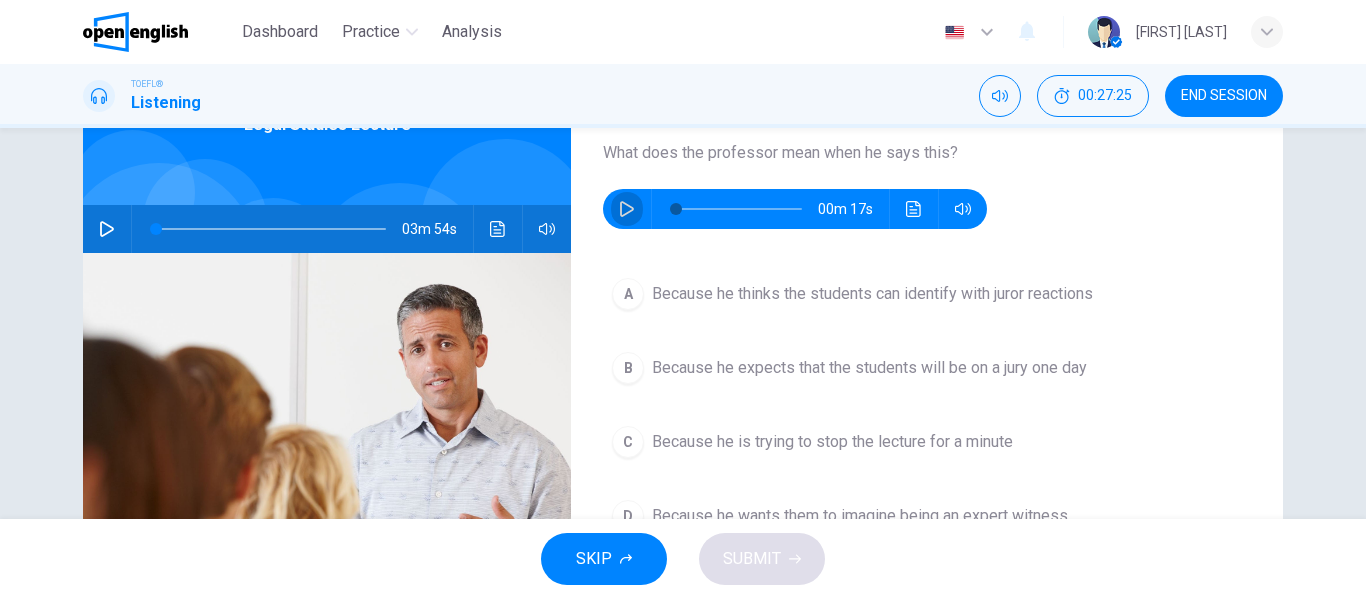 click at bounding box center [627, 209] 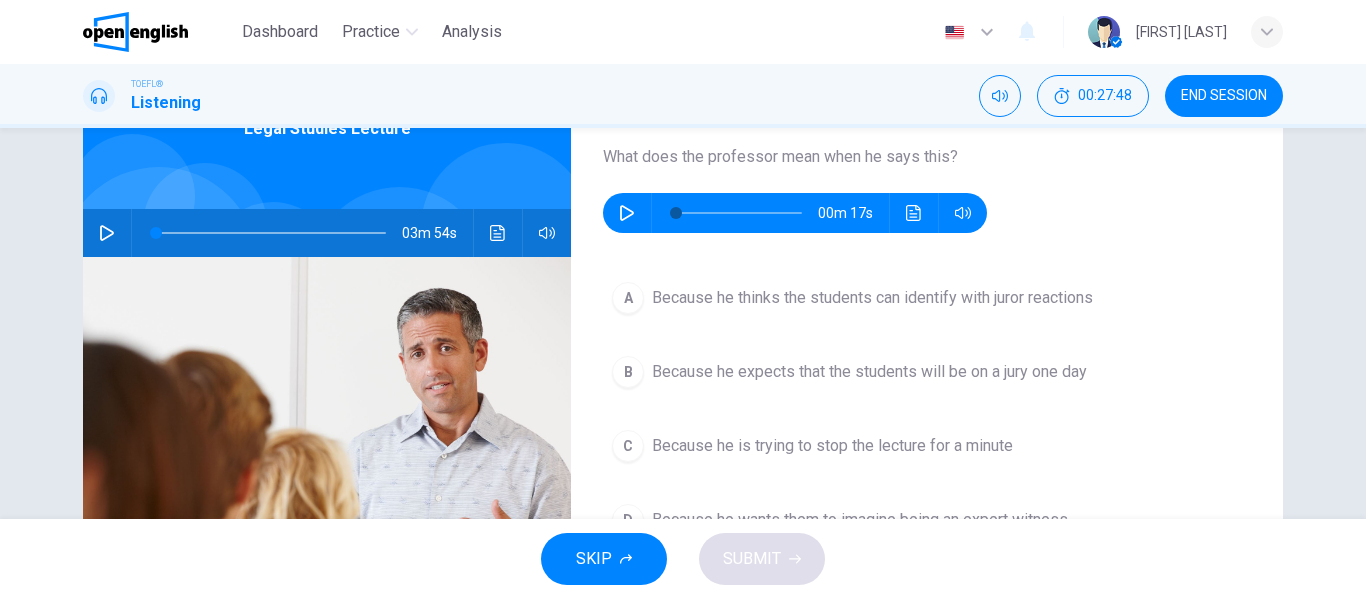 scroll, scrollTop: 82, scrollLeft: 0, axis: vertical 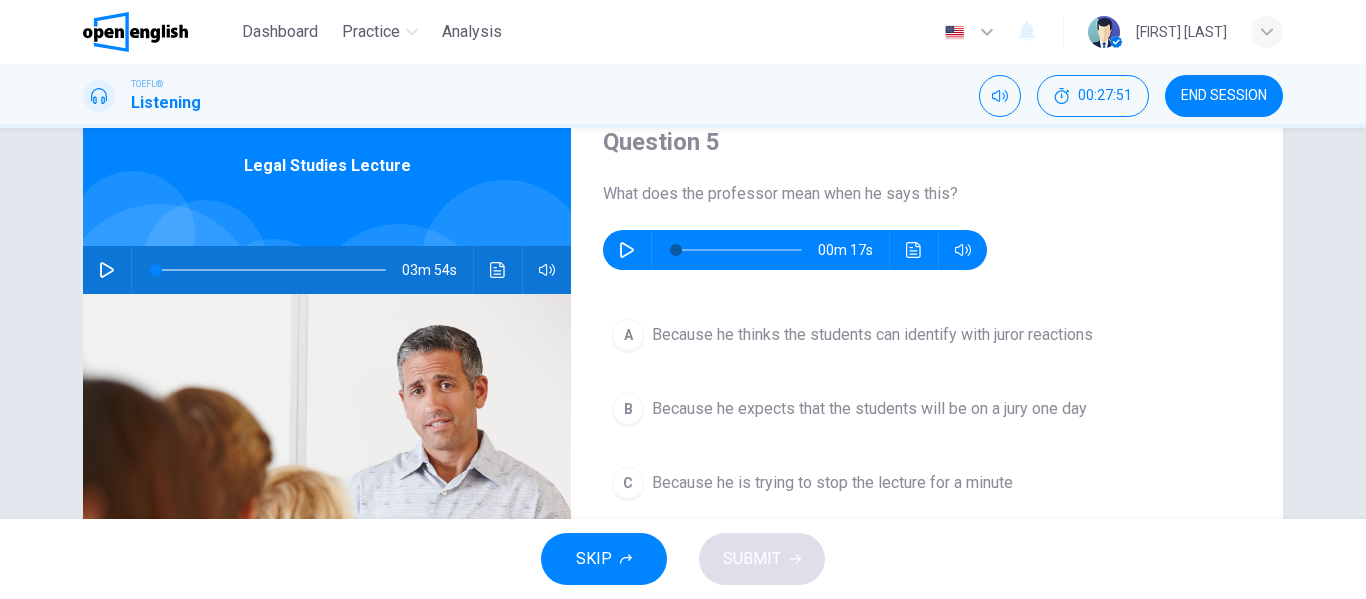 click on "A Because he thinks the students can identify with juror reactions B Because he expects that the students will be on a jury one day C Because he is trying to stop the lecture for a minute D Because he wants them to imagine being an expert witness" at bounding box center [927, 466] 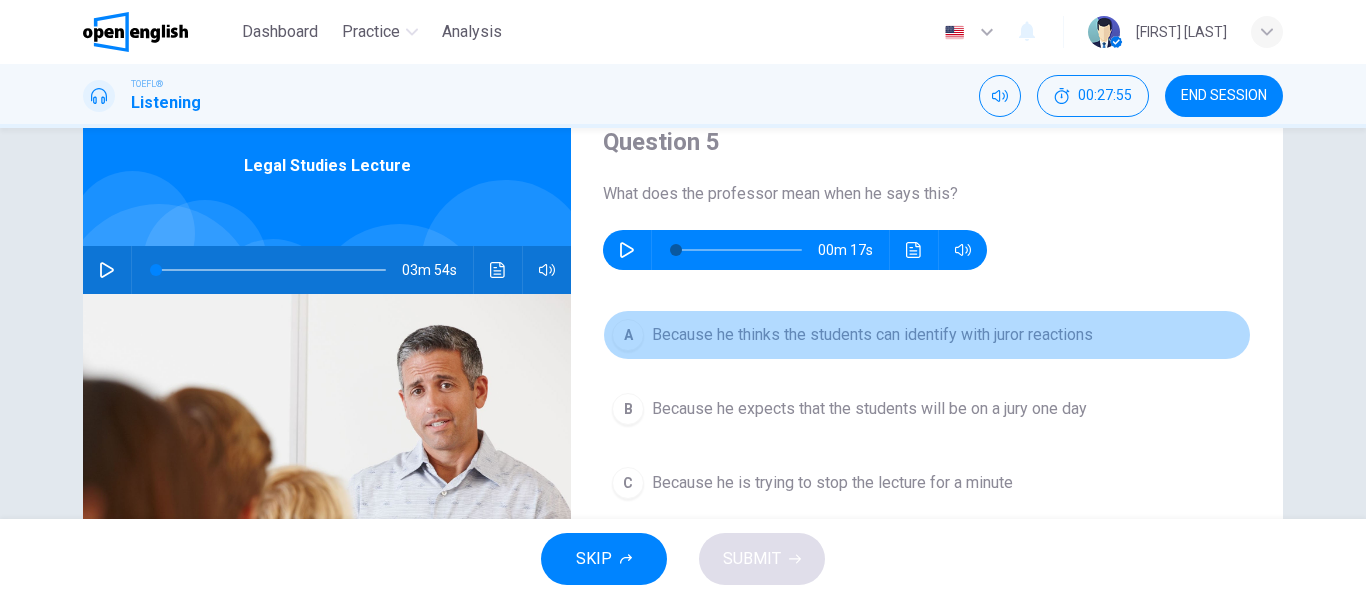 click on "A" at bounding box center [628, 335] 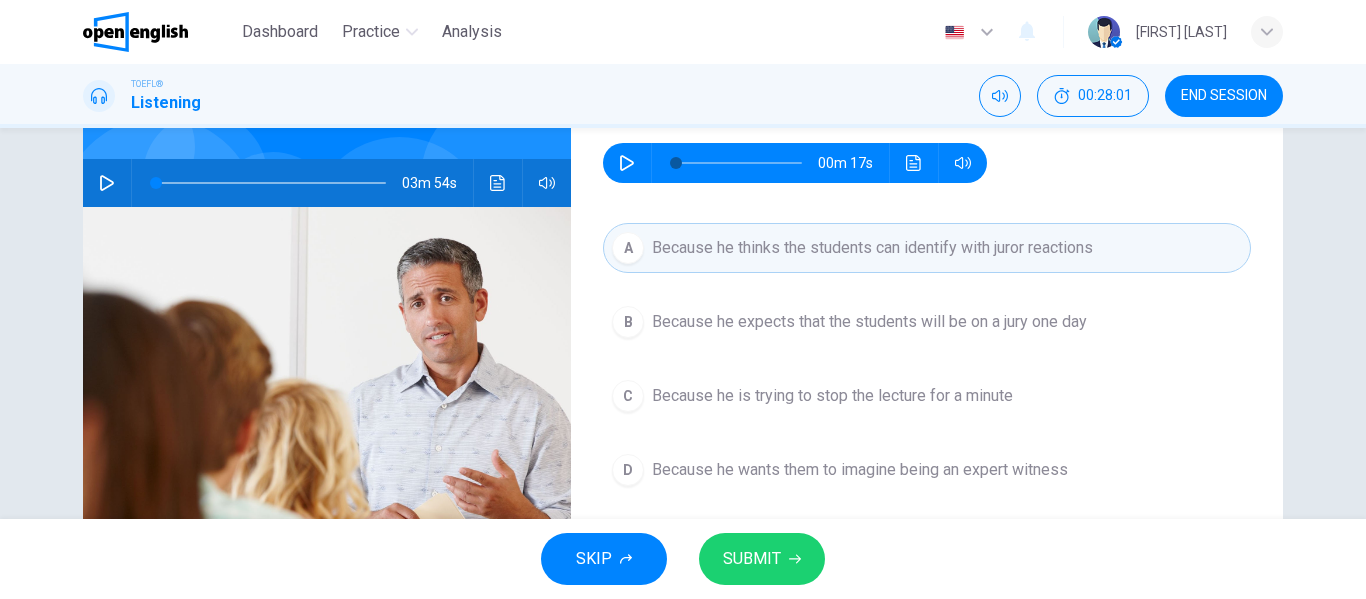 scroll, scrollTop: 170, scrollLeft: 0, axis: vertical 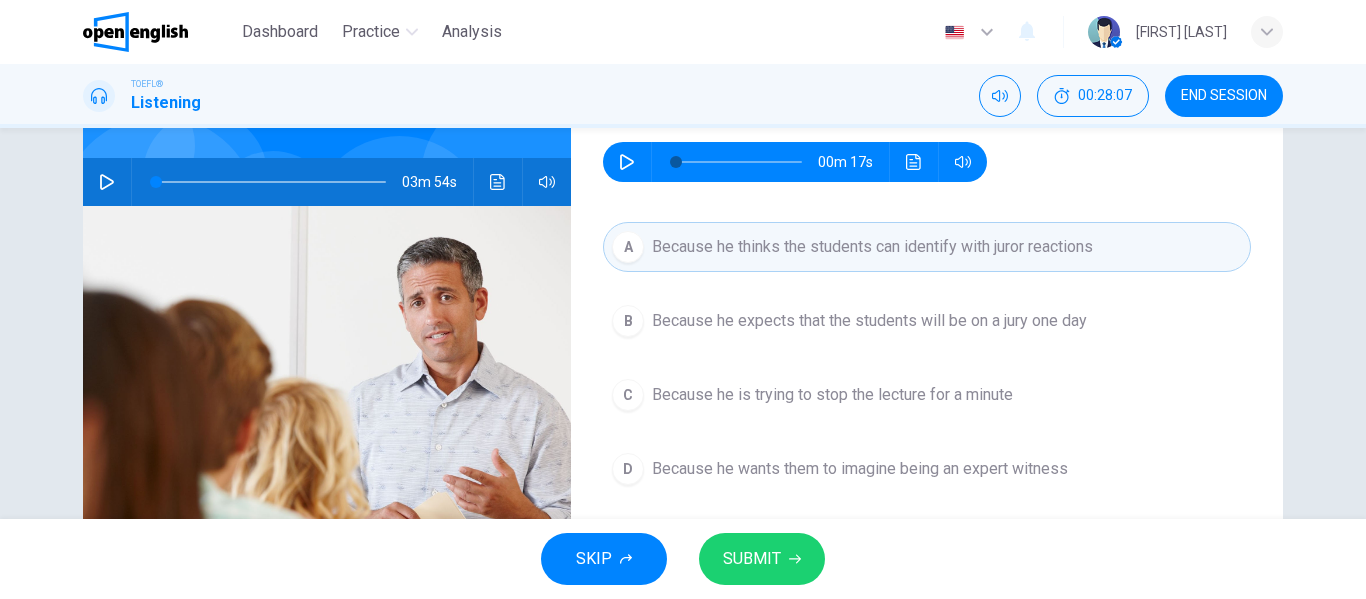 drag, startPoint x: 605, startPoint y: 179, endPoint x: 610, endPoint y: 170, distance: 10.29563 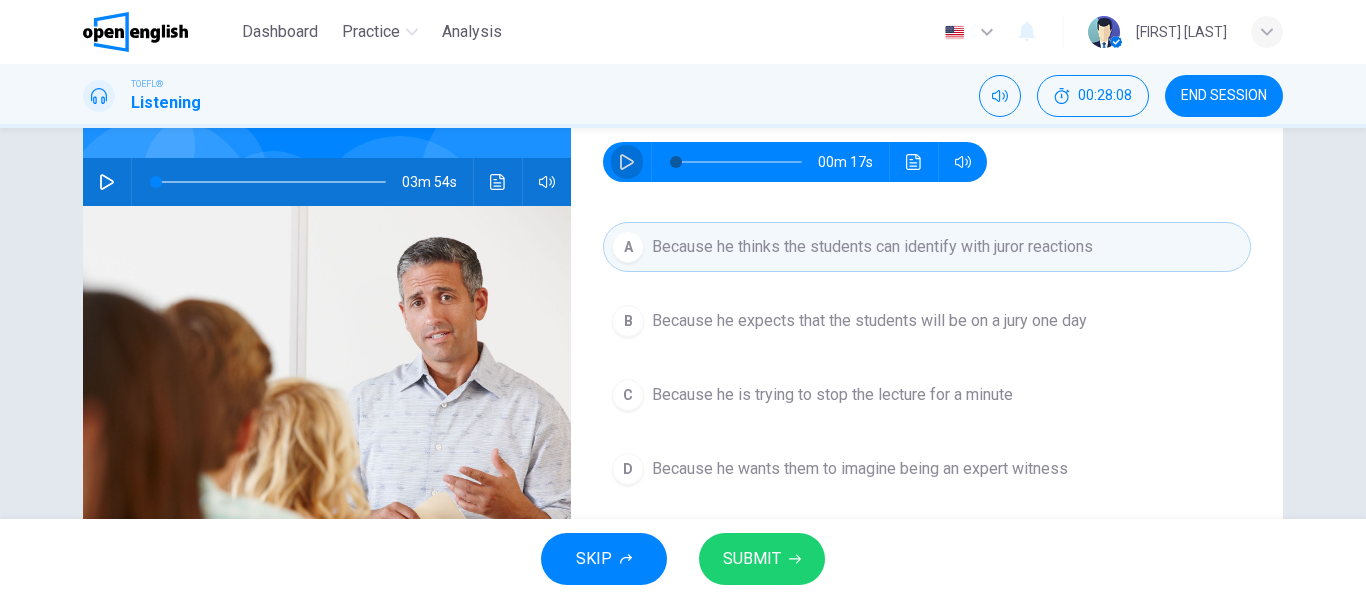 click at bounding box center (627, 162) 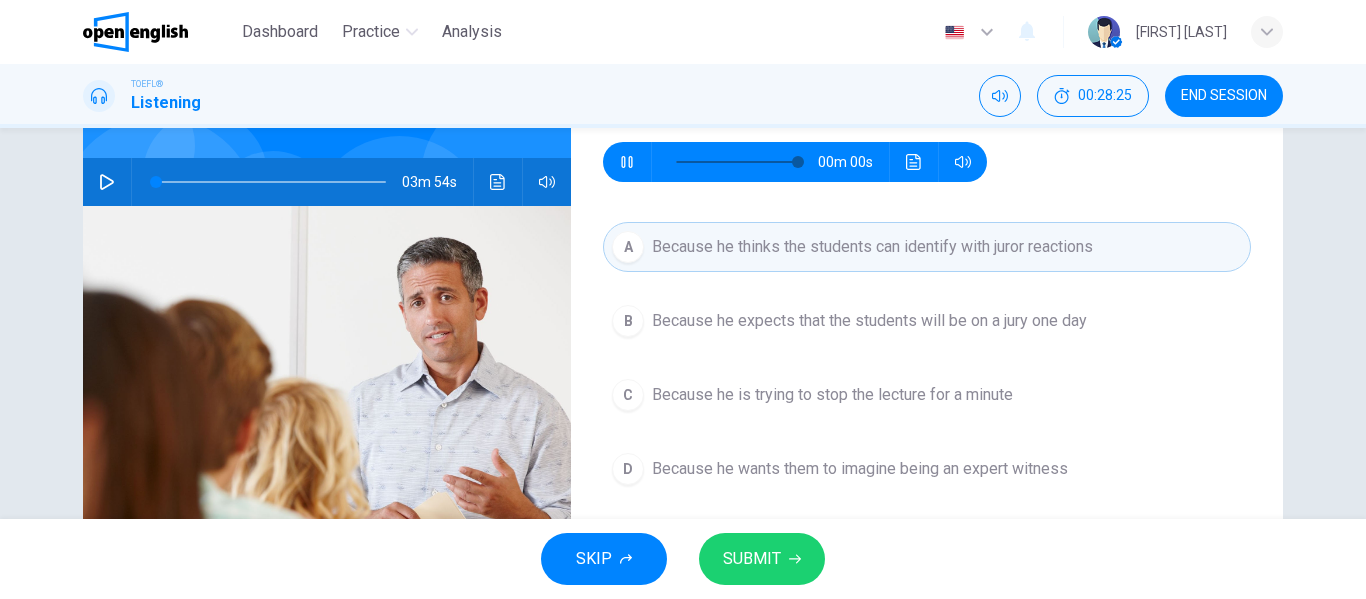 type on "*" 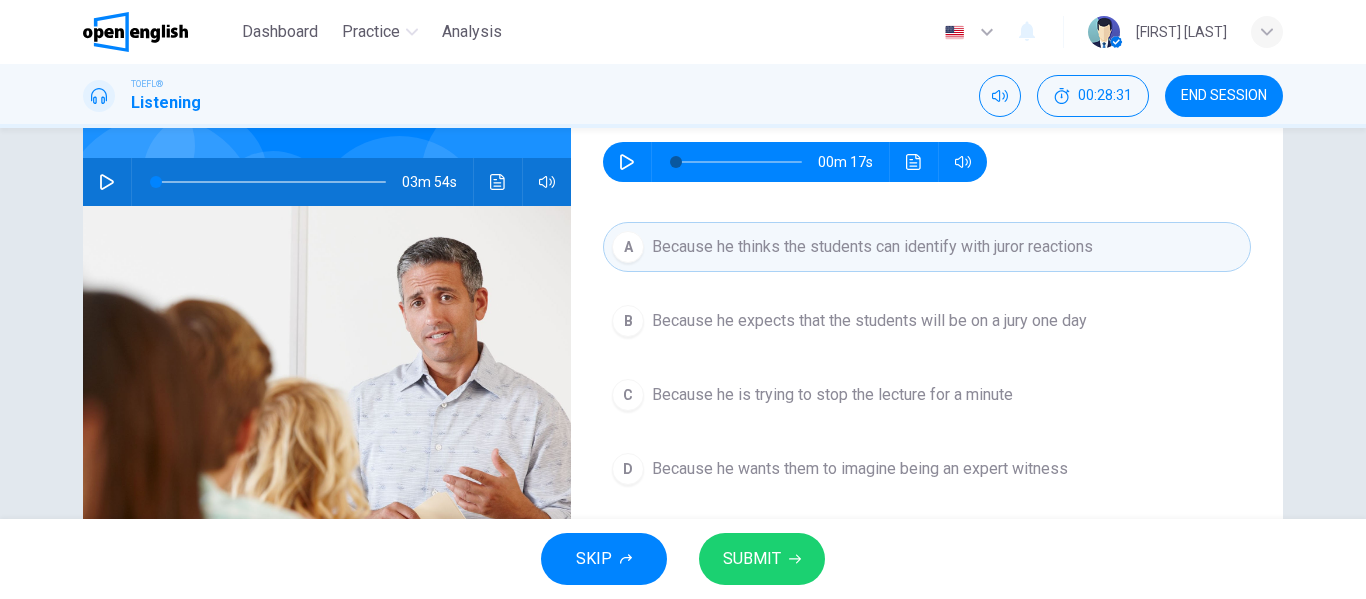 drag, startPoint x: 734, startPoint y: 523, endPoint x: 734, endPoint y: 552, distance: 29 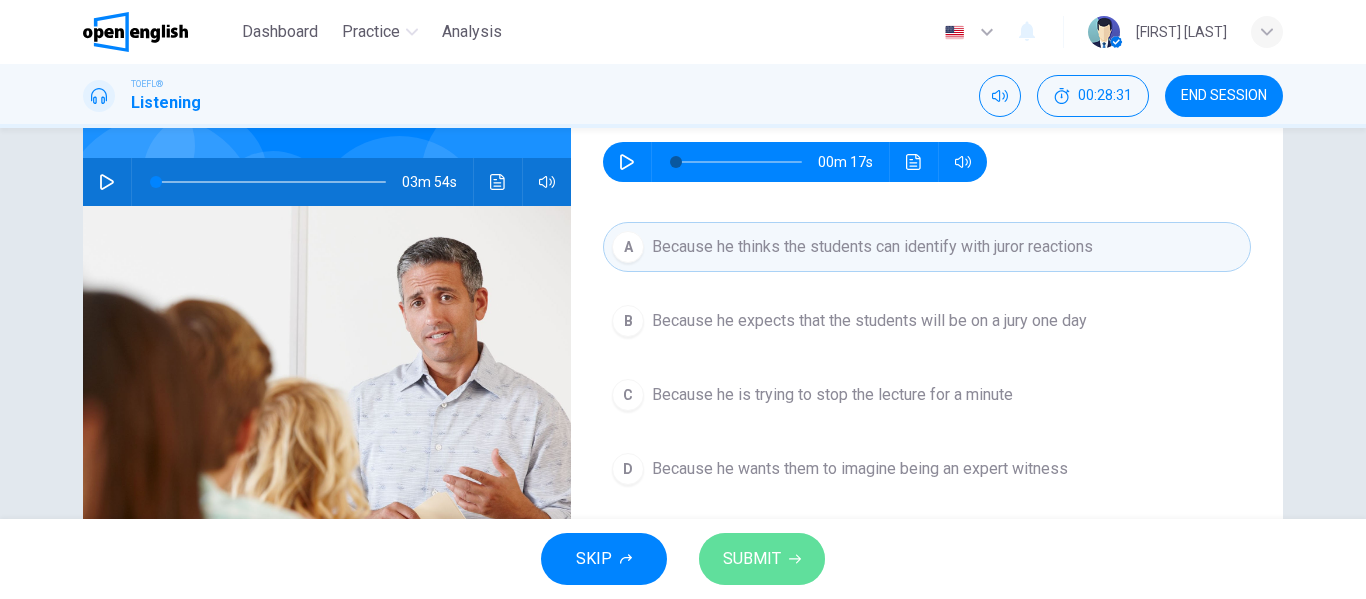 click on "SUBMIT" at bounding box center (752, 559) 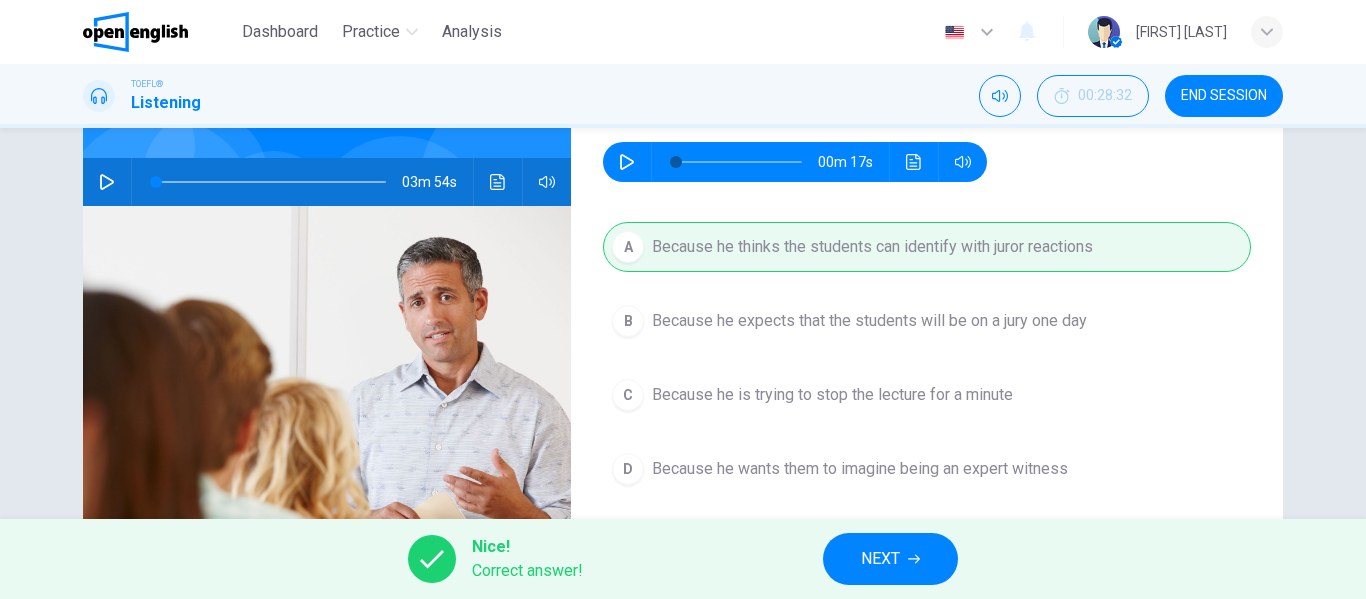 scroll, scrollTop: 222, scrollLeft: 0, axis: vertical 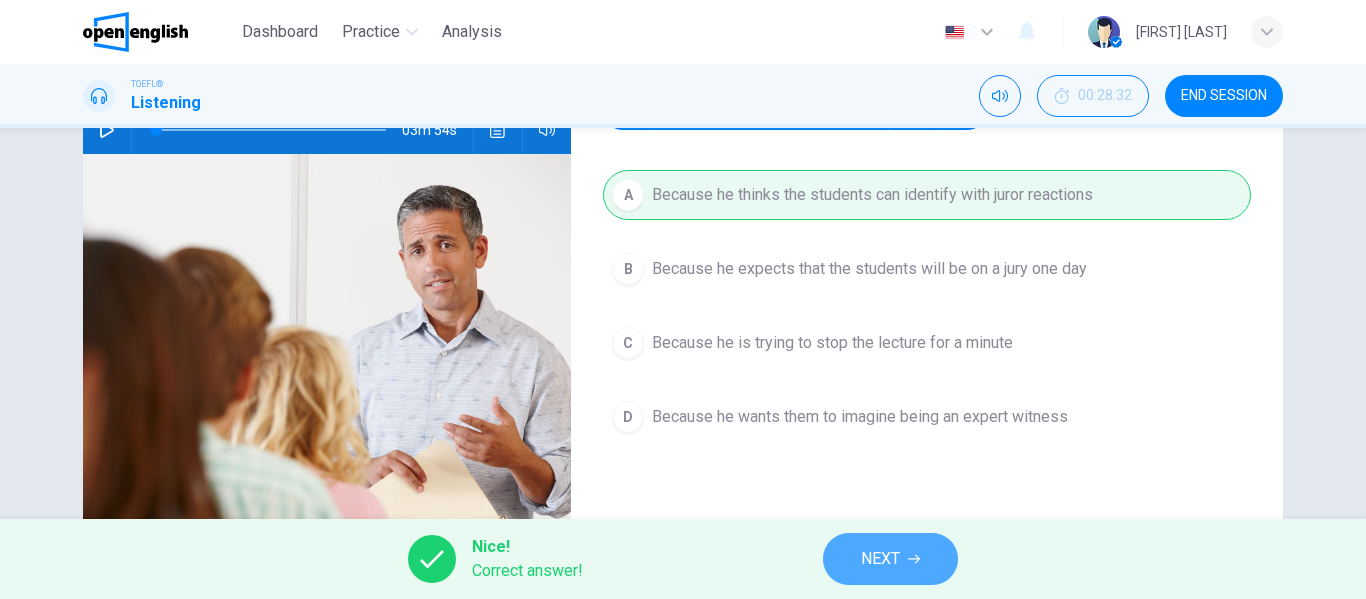 click on "NEXT" at bounding box center (880, 559) 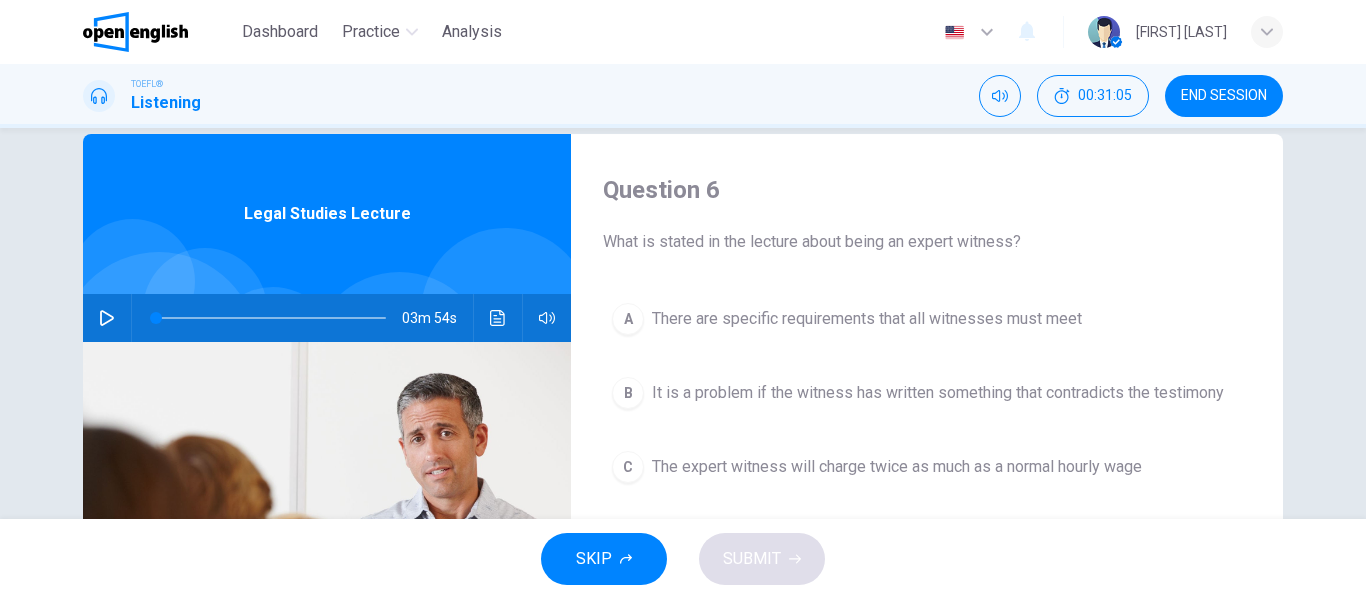 scroll, scrollTop: 29, scrollLeft: 0, axis: vertical 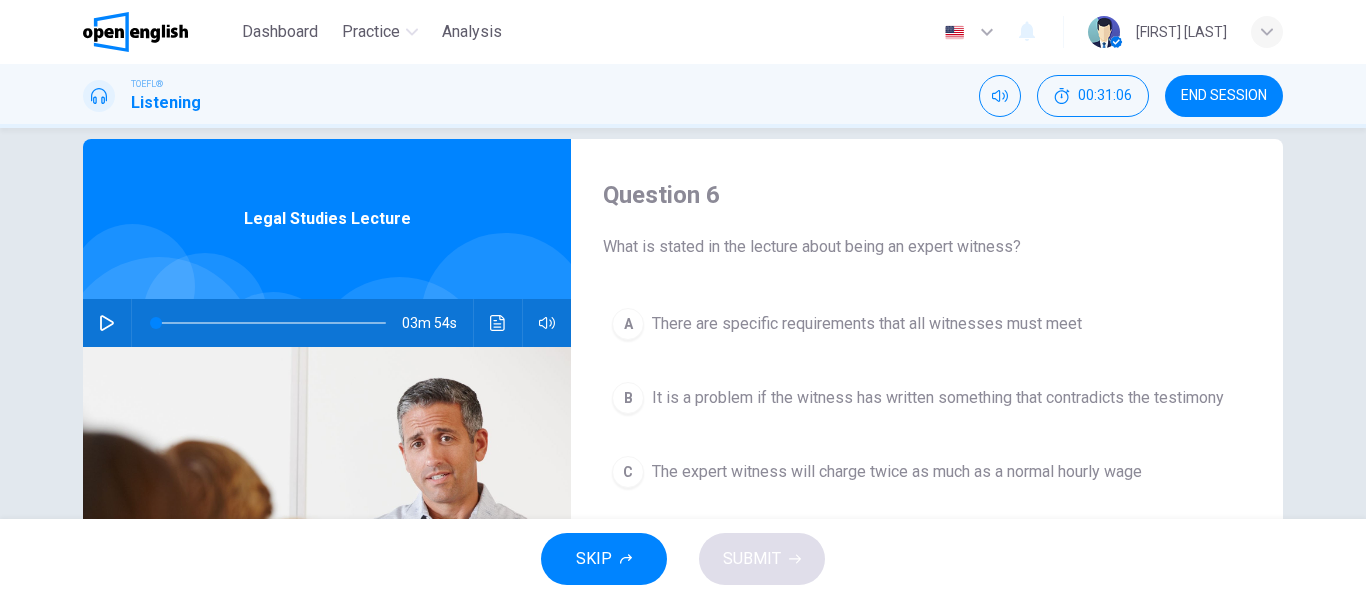 click on "A There are specific requirements that all witnesses must meet B It is a problem if the witness has written something that contradicts the testimony C The expert witness will charge twice as much as a normal hourly wage D Depending on the type of trial, a witness need not have advanced degrees" at bounding box center (927, 455) 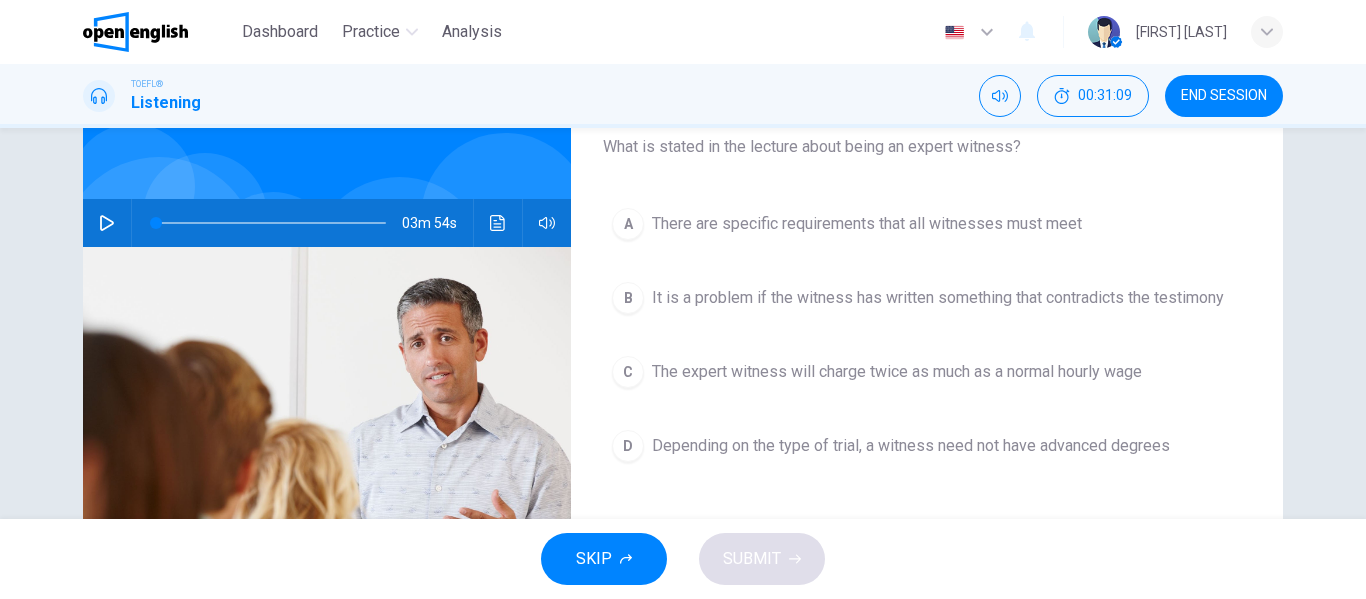 scroll, scrollTop: 131, scrollLeft: 0, axis: vertical 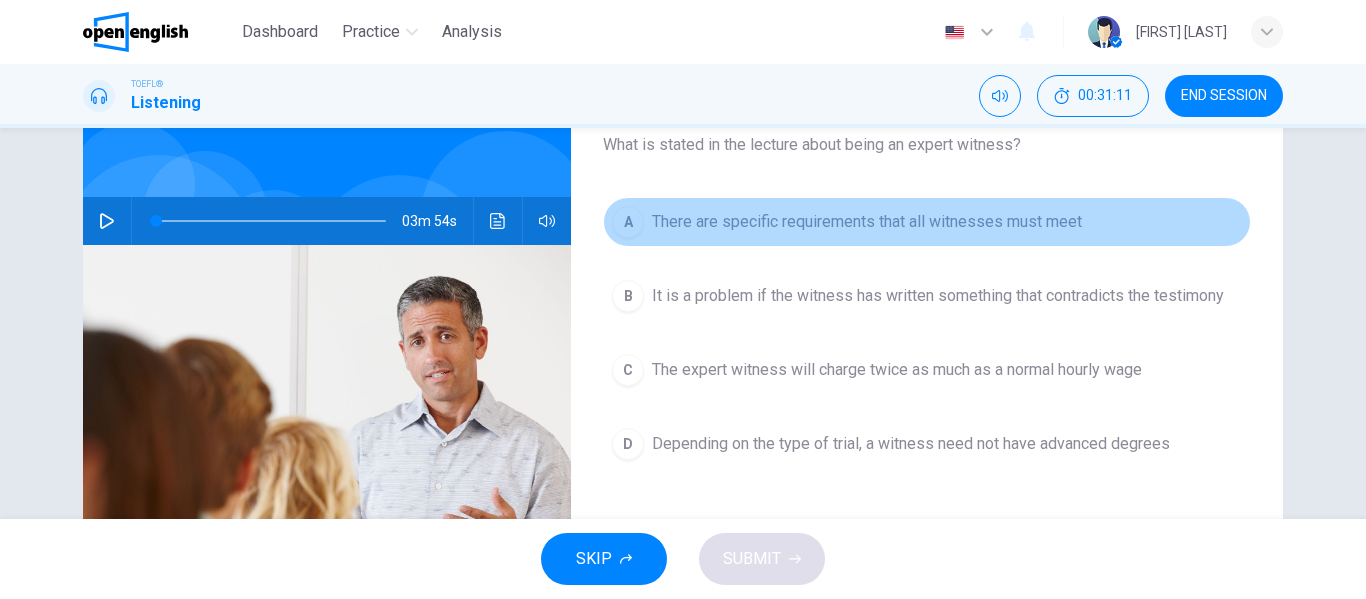 click on "A There are specific requirements that all witnesses must meet" at bounding box center [927, 222] 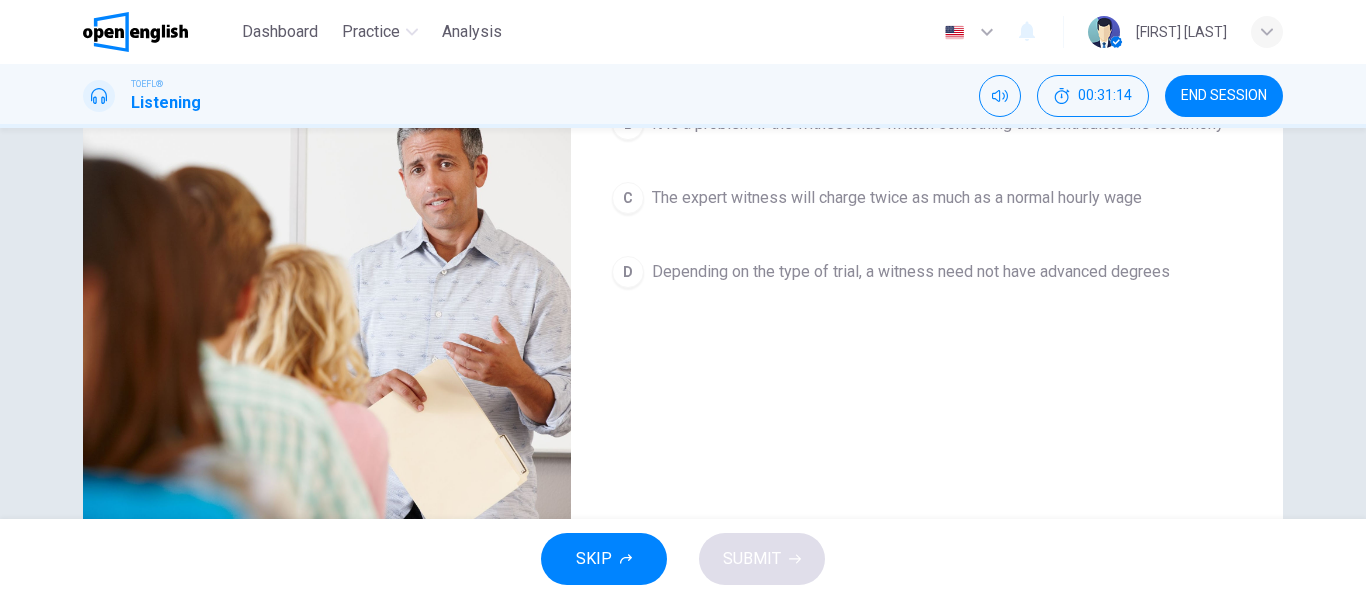 scroll, scrollTop: 207, scrollLeft: 0, axis: vertical 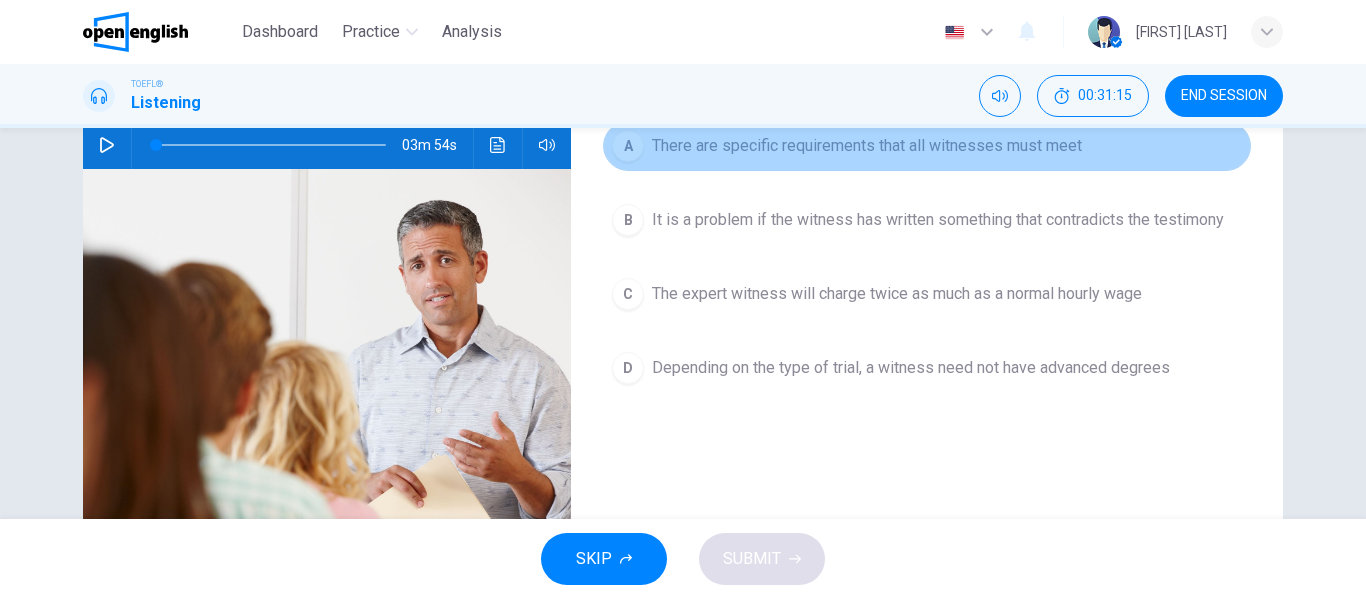 click on "A" at bounding box center (628, 146) 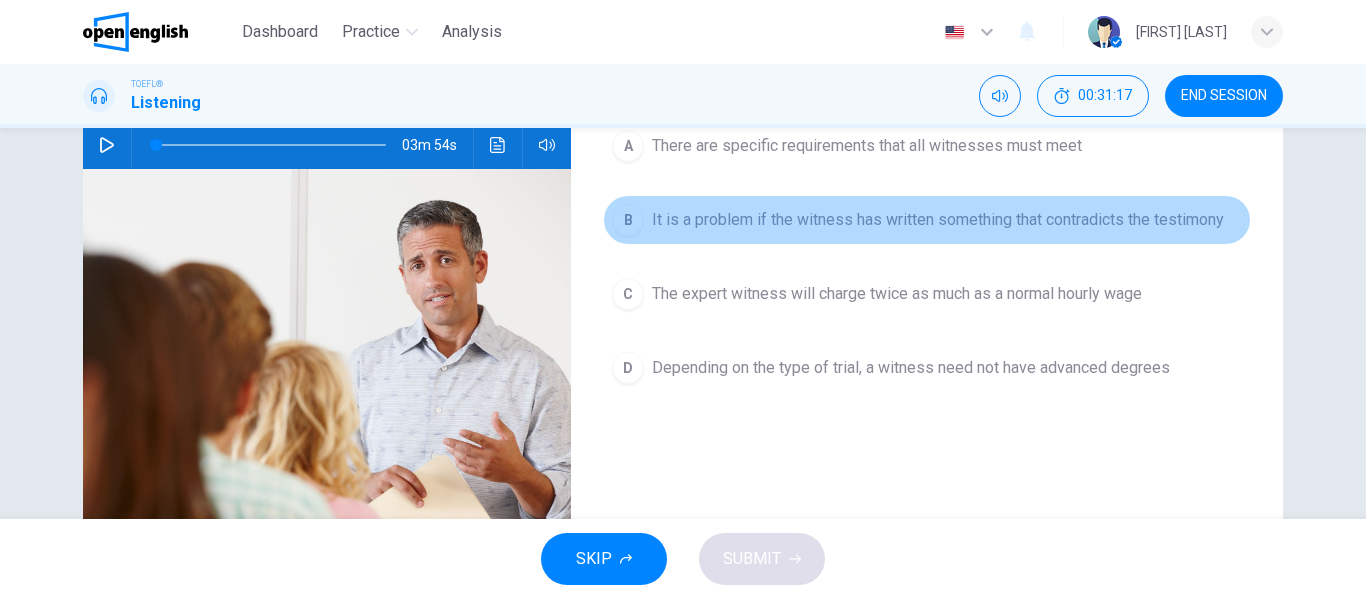 click on "It is a problem if the witness has written something that contradicts the testimony" at bounding box center [938, 220] 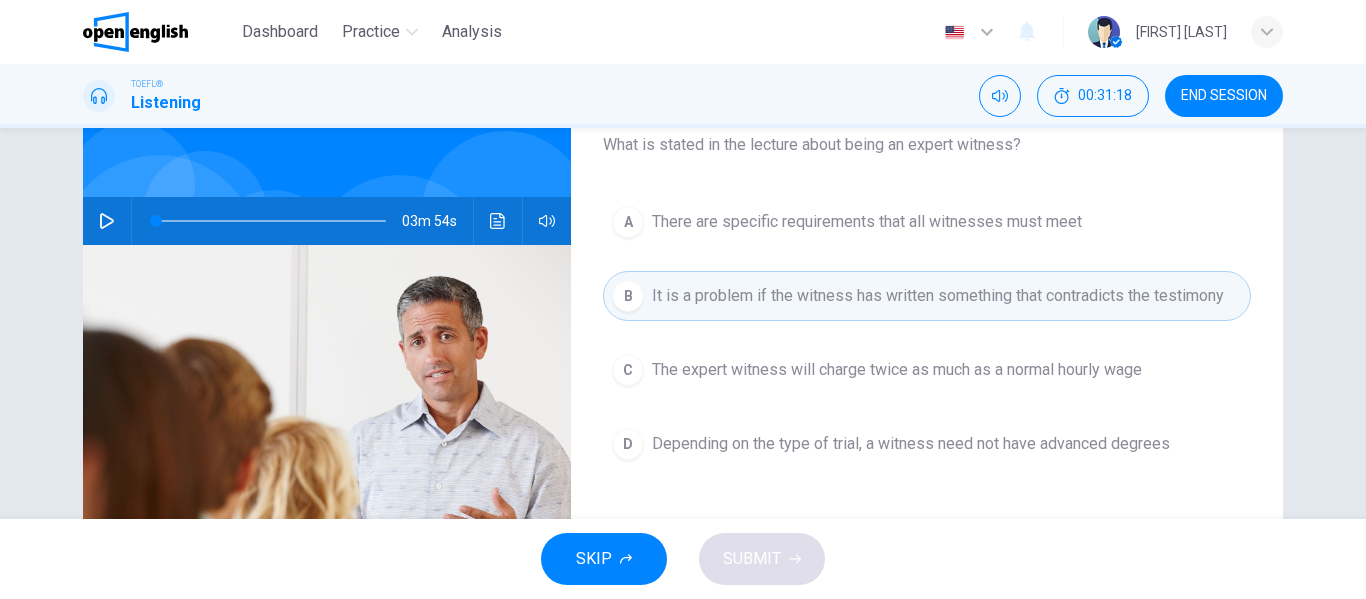 scroll, scrollTop: 127, scrollLeft: 0, axis: vertical 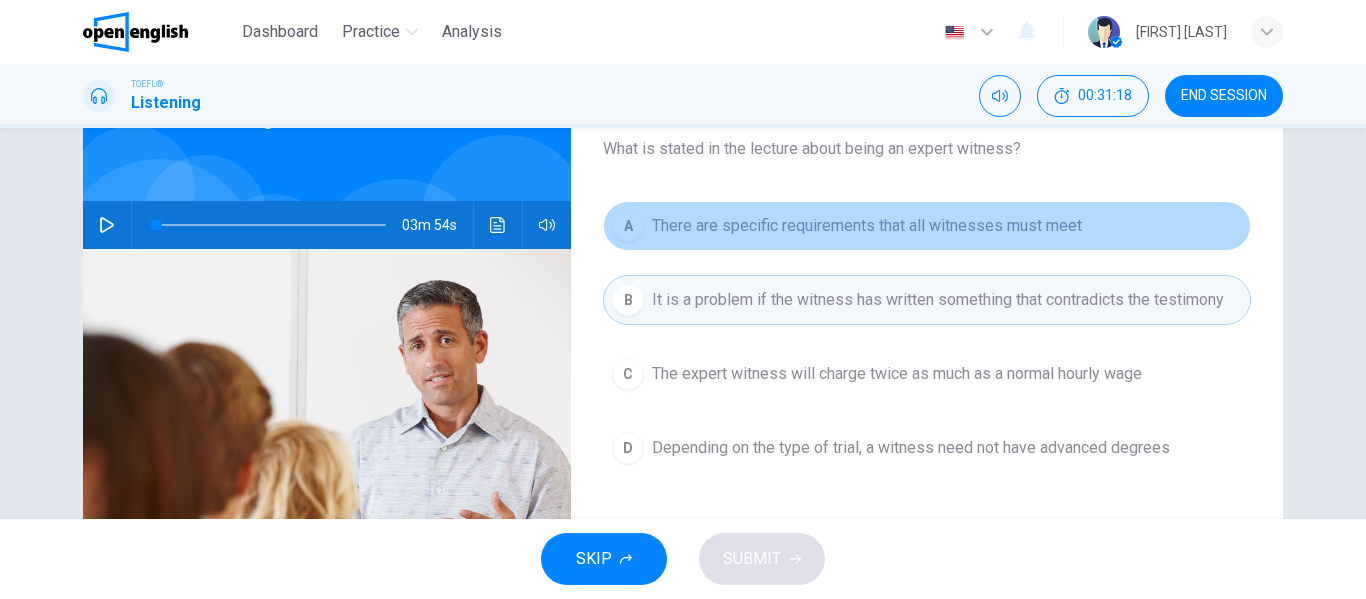 click on "There are specific requirements that all witnesses must meet" at bounding box center (867, 226) 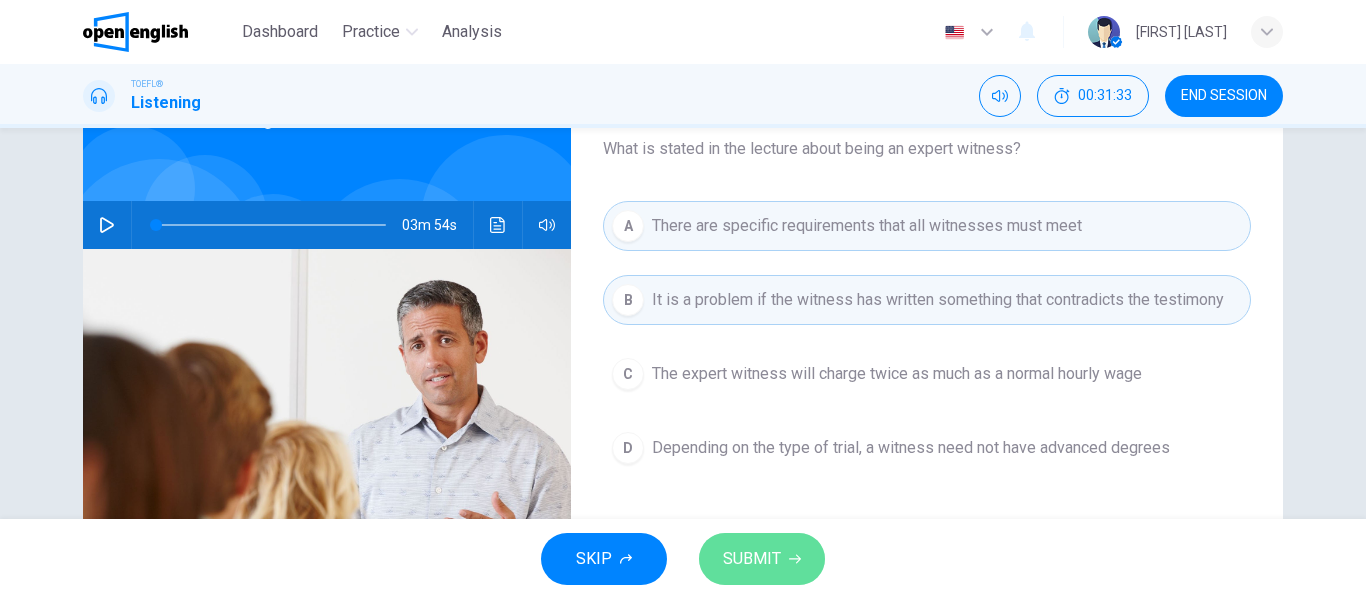 click on "SUBMIT" at bounding box center (752, 559) 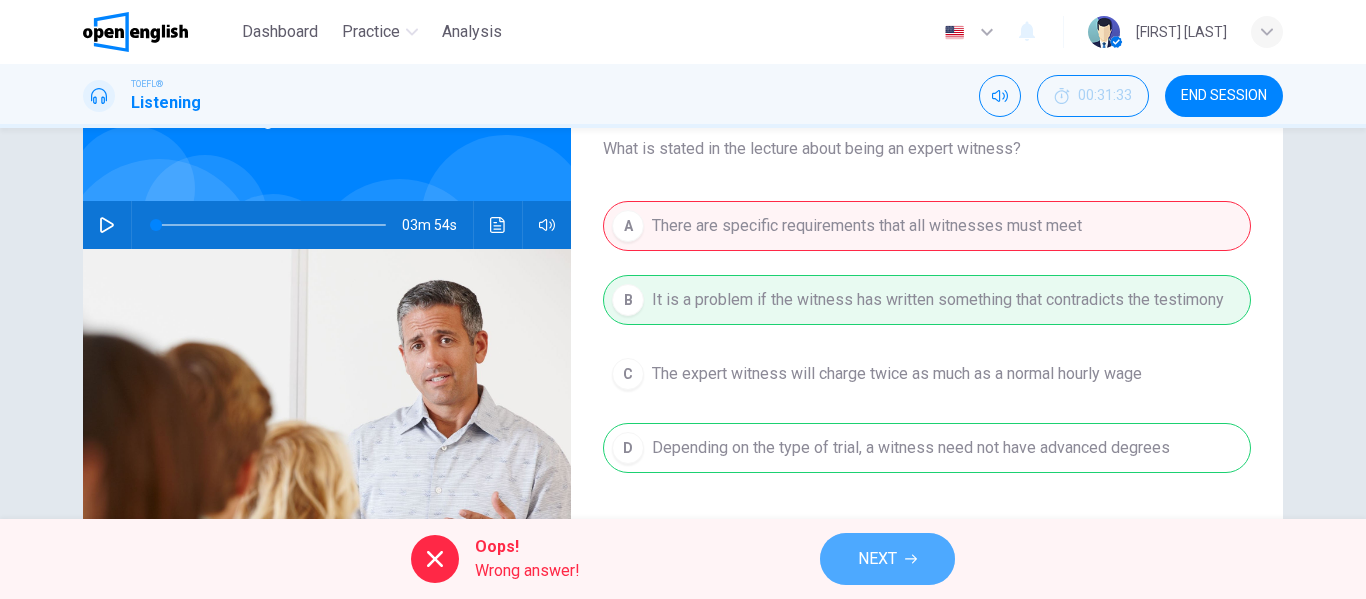 click on "NEXT" at bounding box center [887, 559] 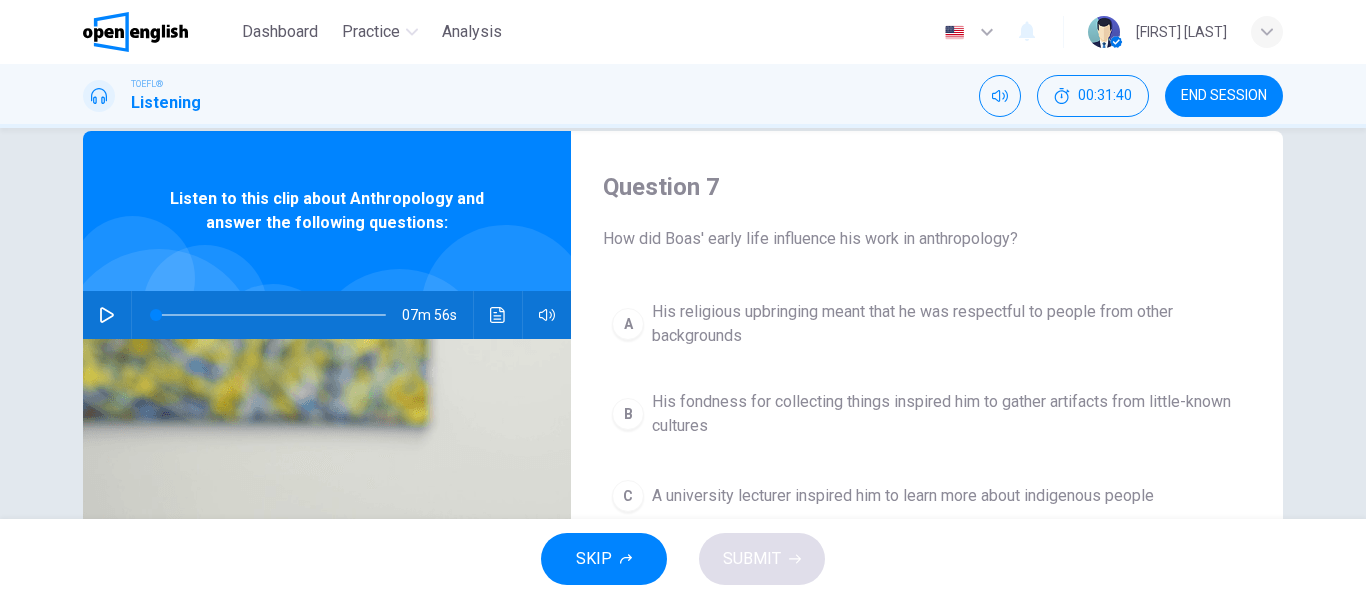 scroll, scrollTop: 0, scrollLeft: 0, axis: both 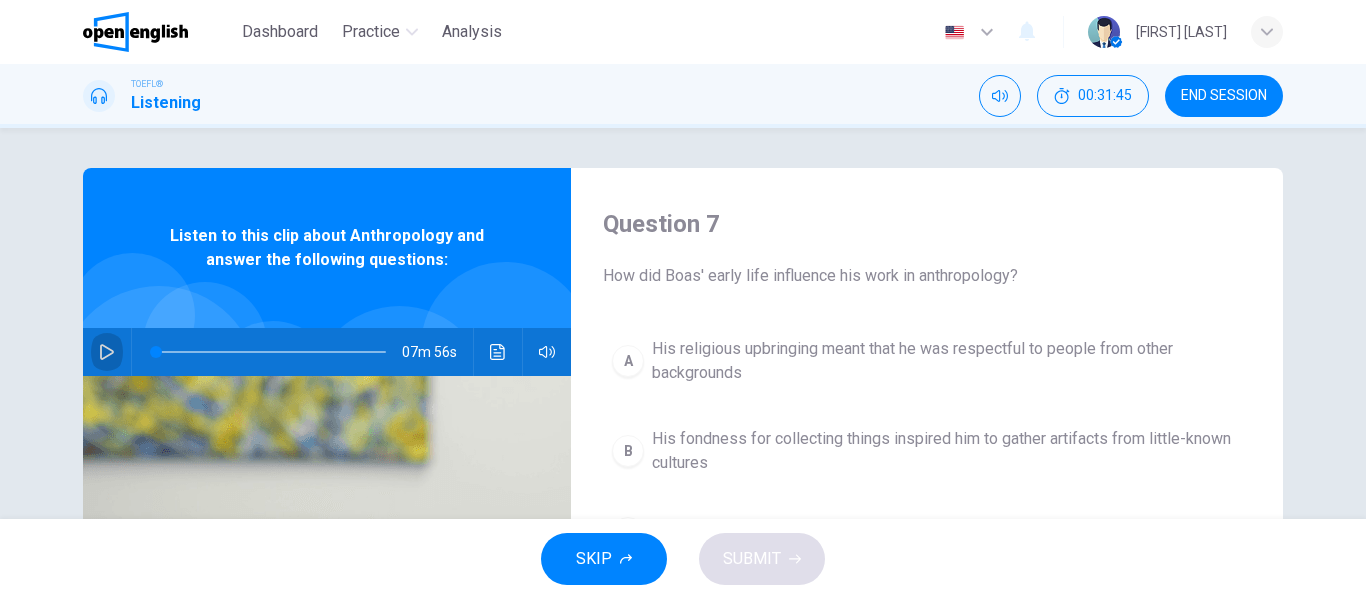 click at bounding box center (107, 352) 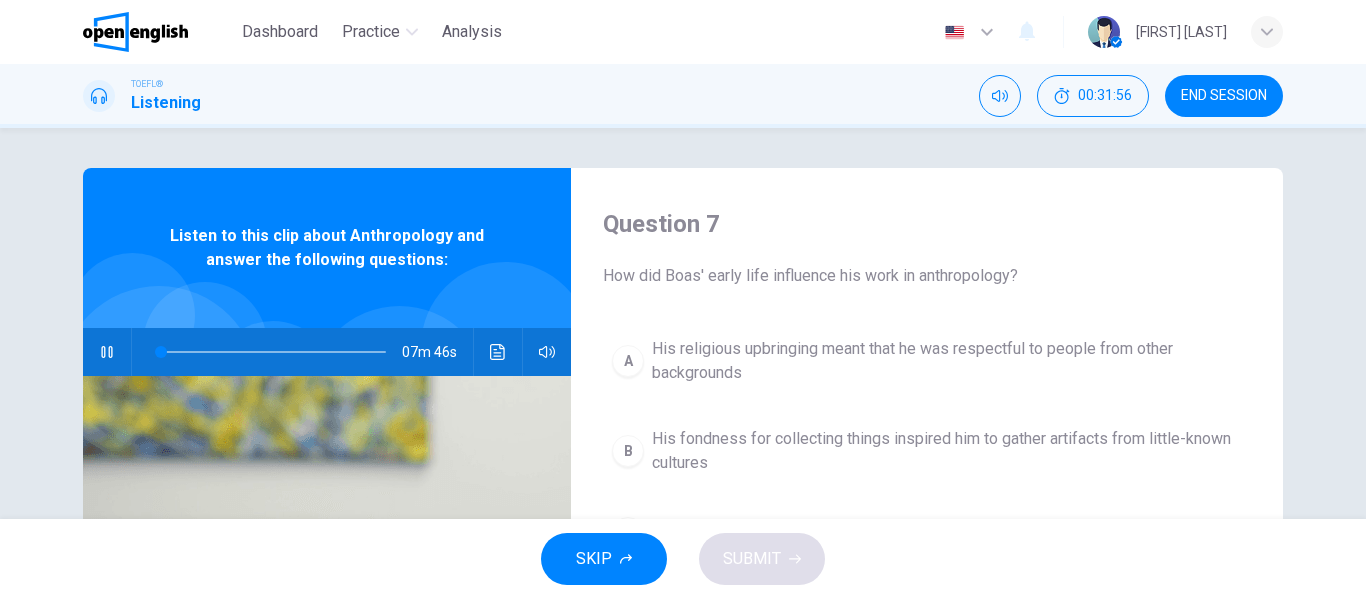 type on "*" 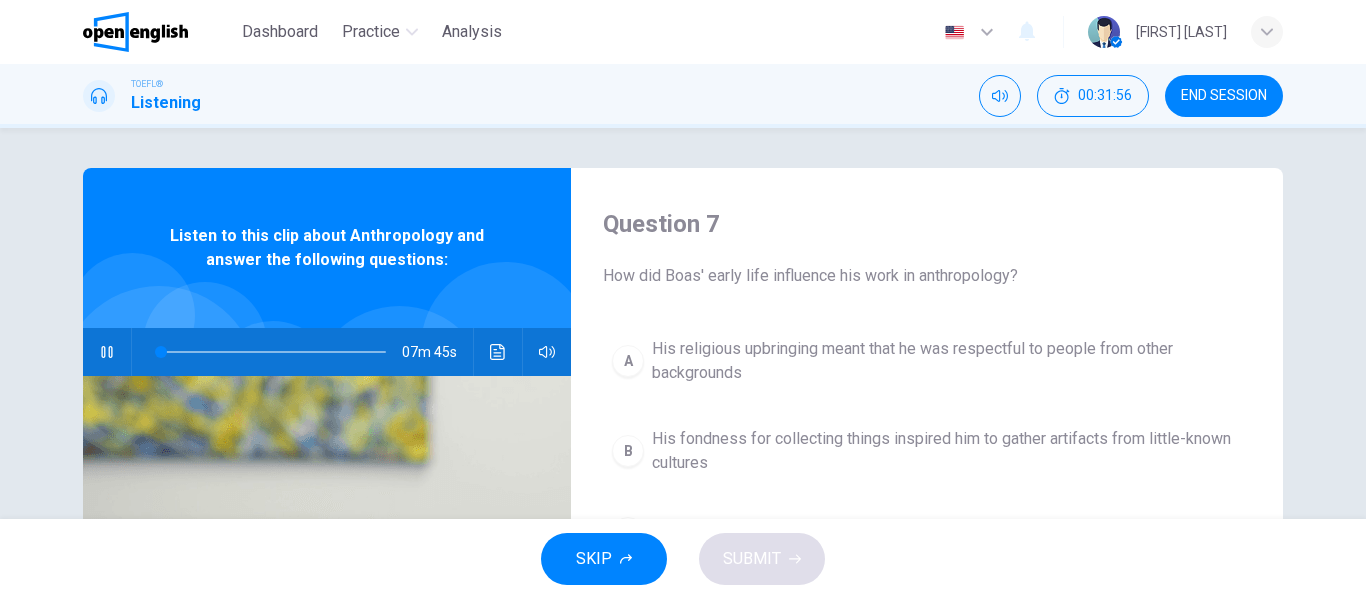 type 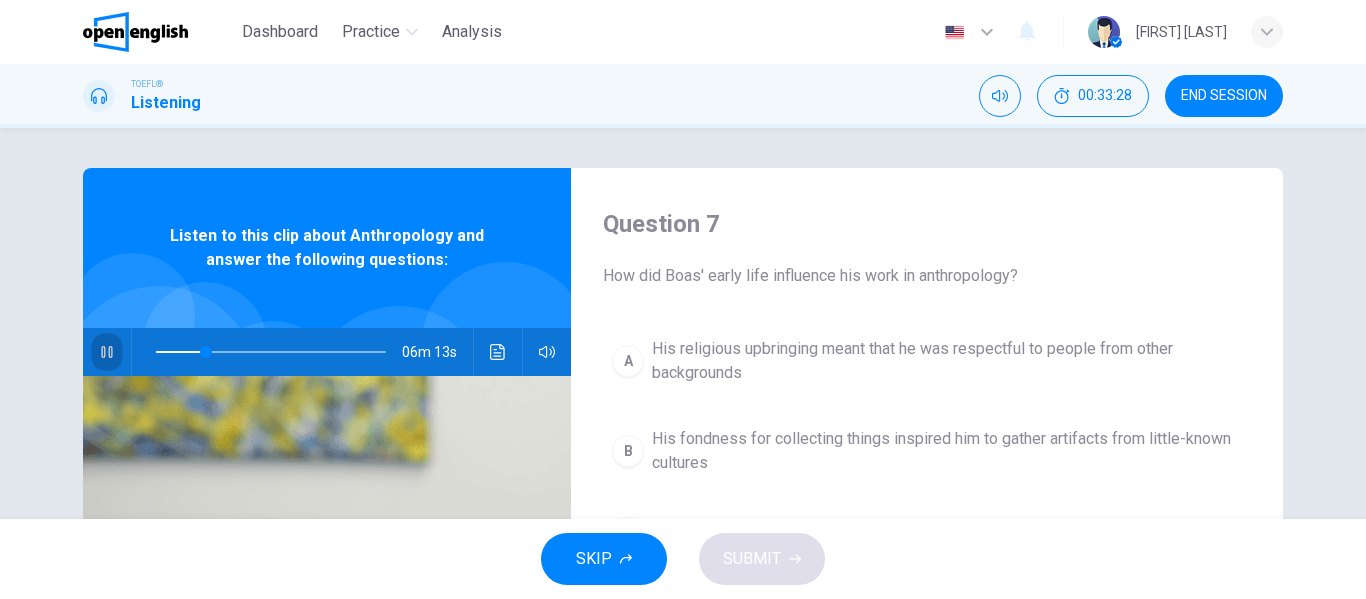 click 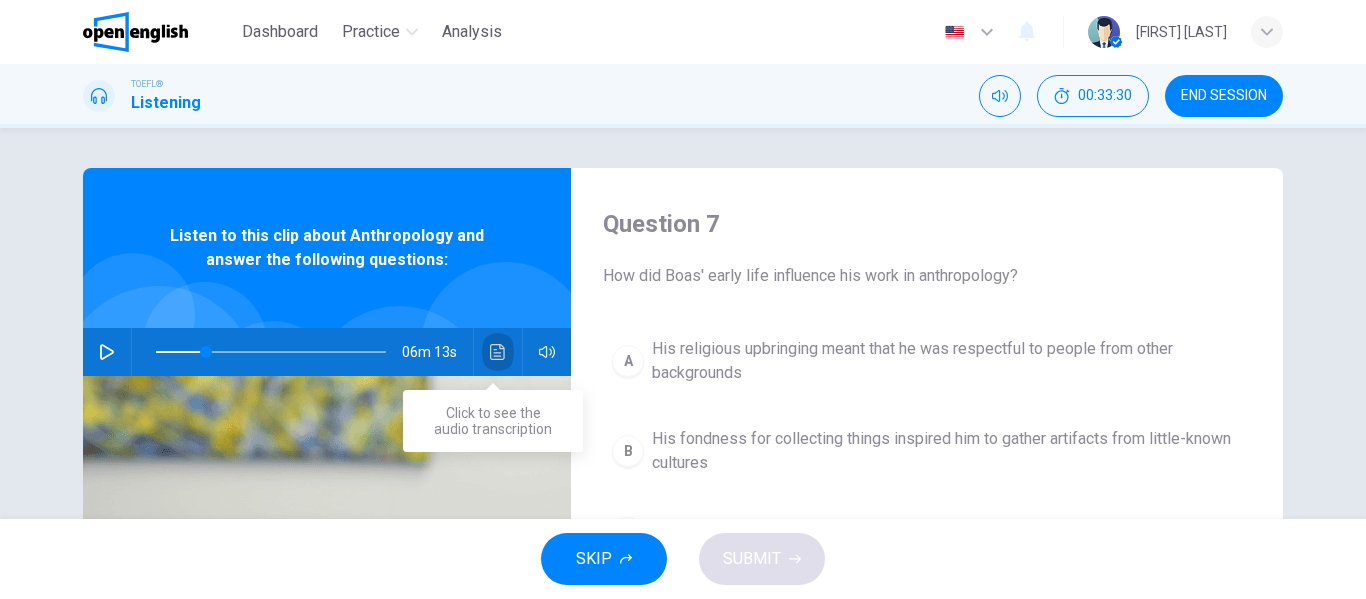 click at bounding box center [498, 352] 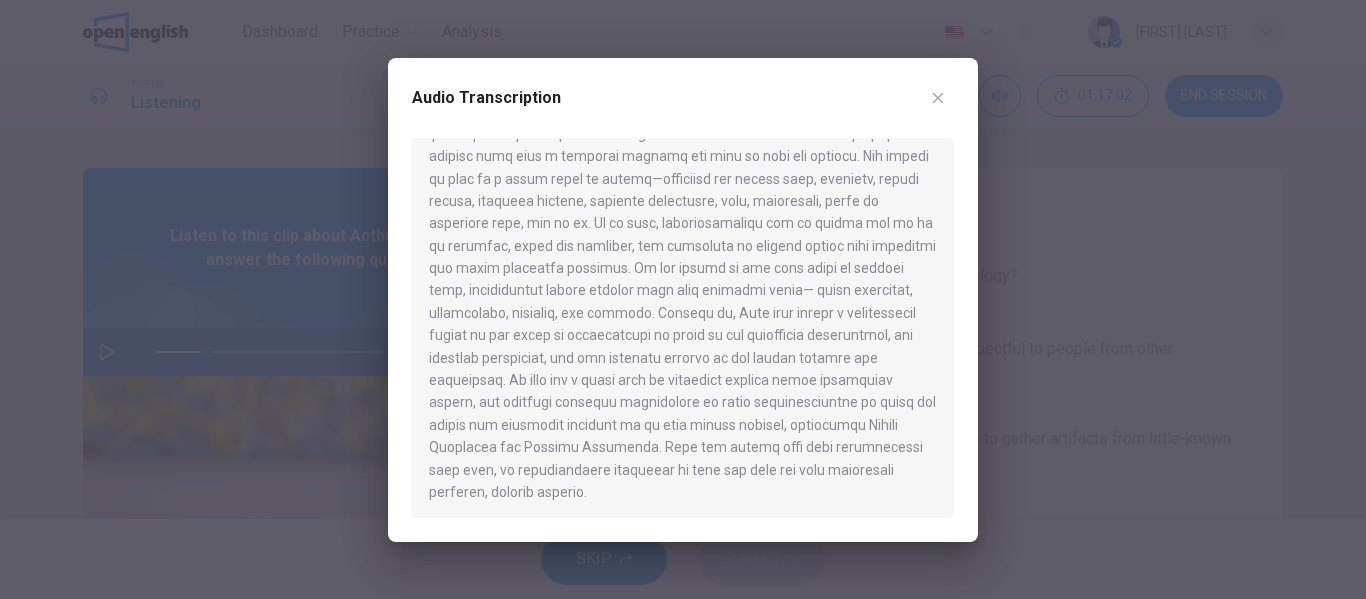 scroll, scrollTop: 1422, scrollLeft: 0, axis: vertical 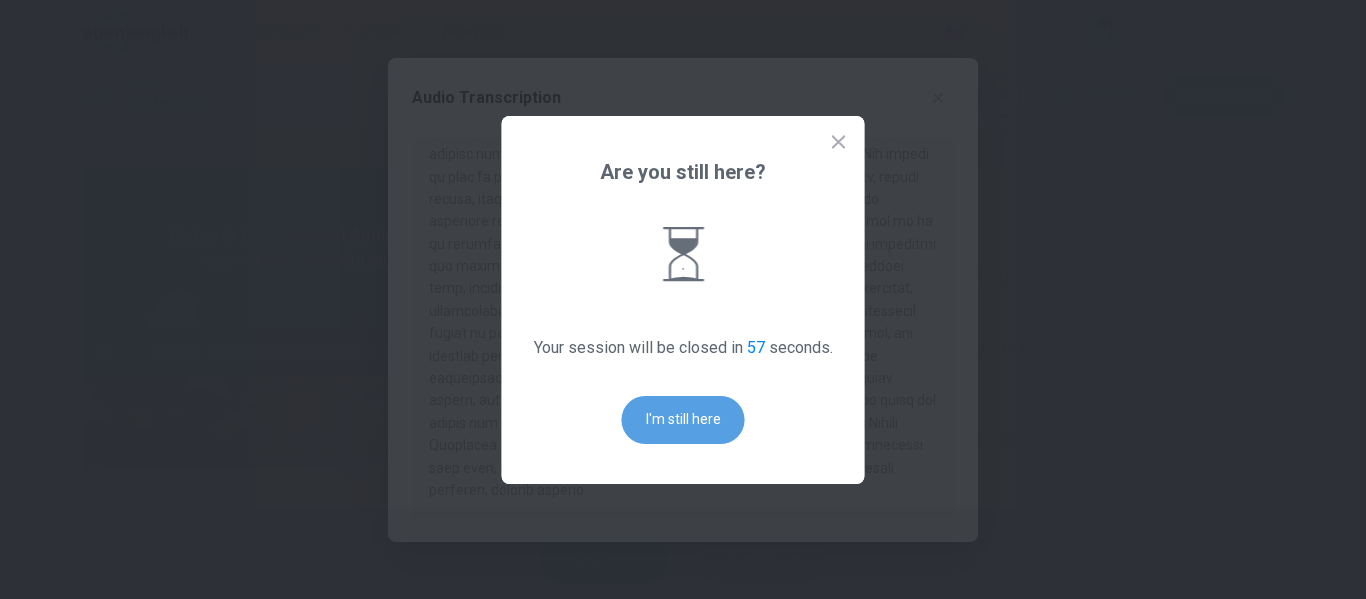 click on "I'm still here" at bounding box center [683, 420] 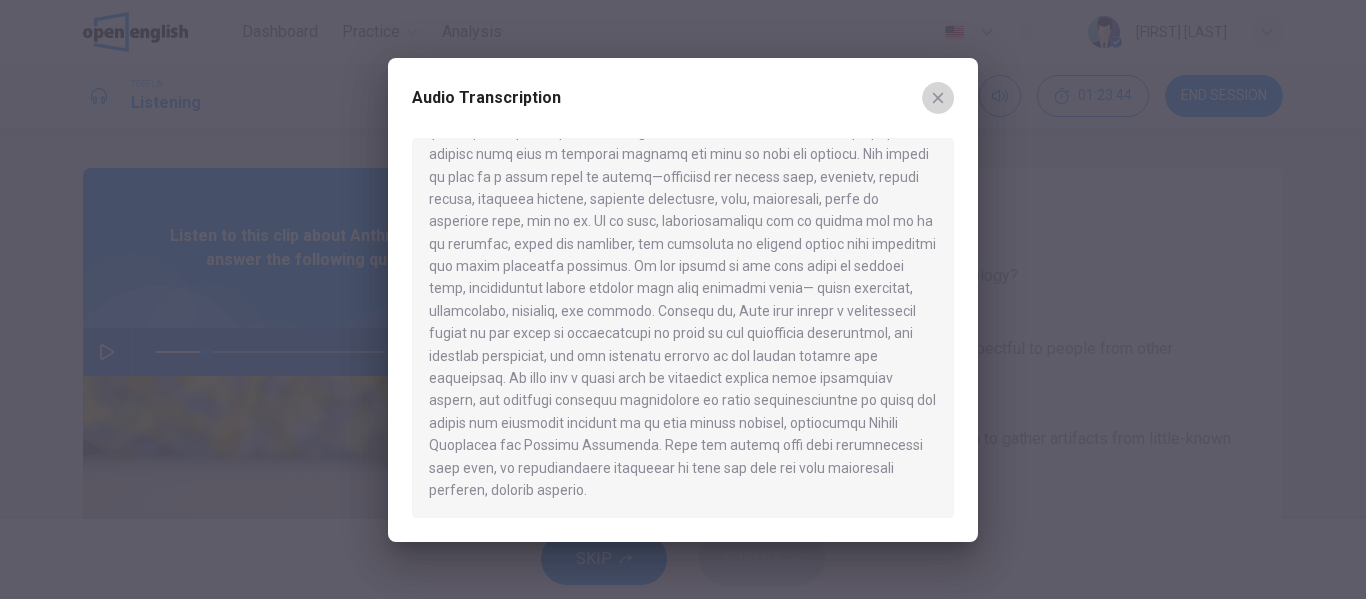 click 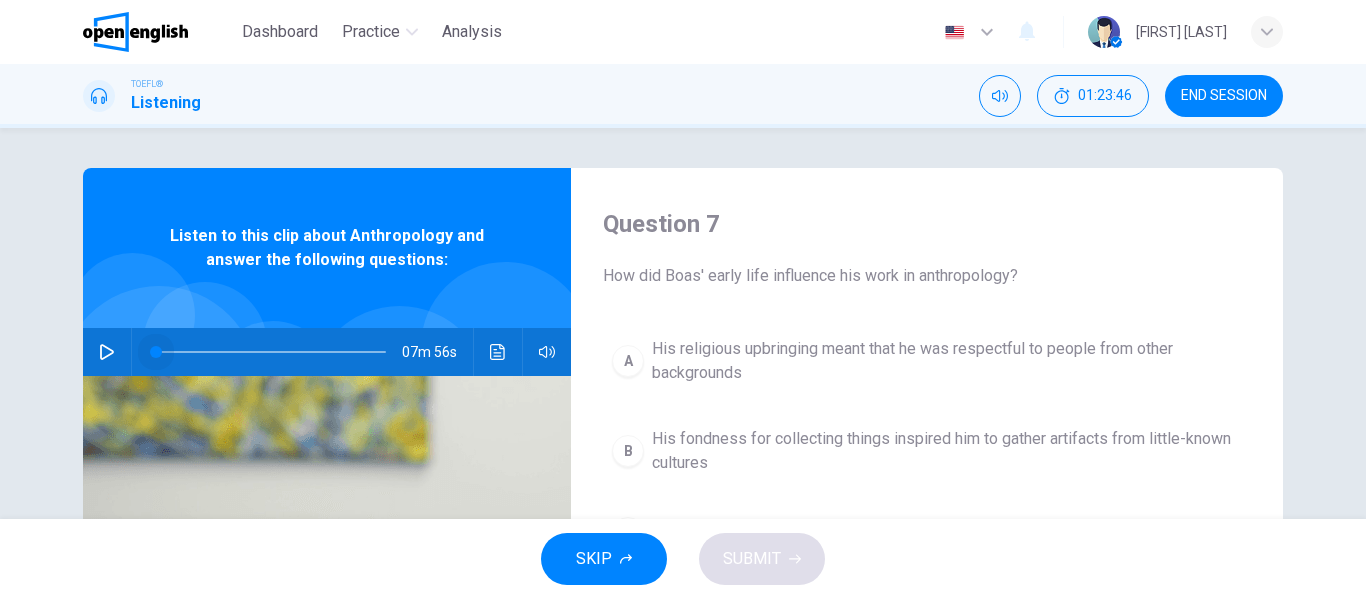 drag, startPoint x: 207, startPoint y: 351, endPoint x: 72, endPoint y: 356, distance: 135.09256 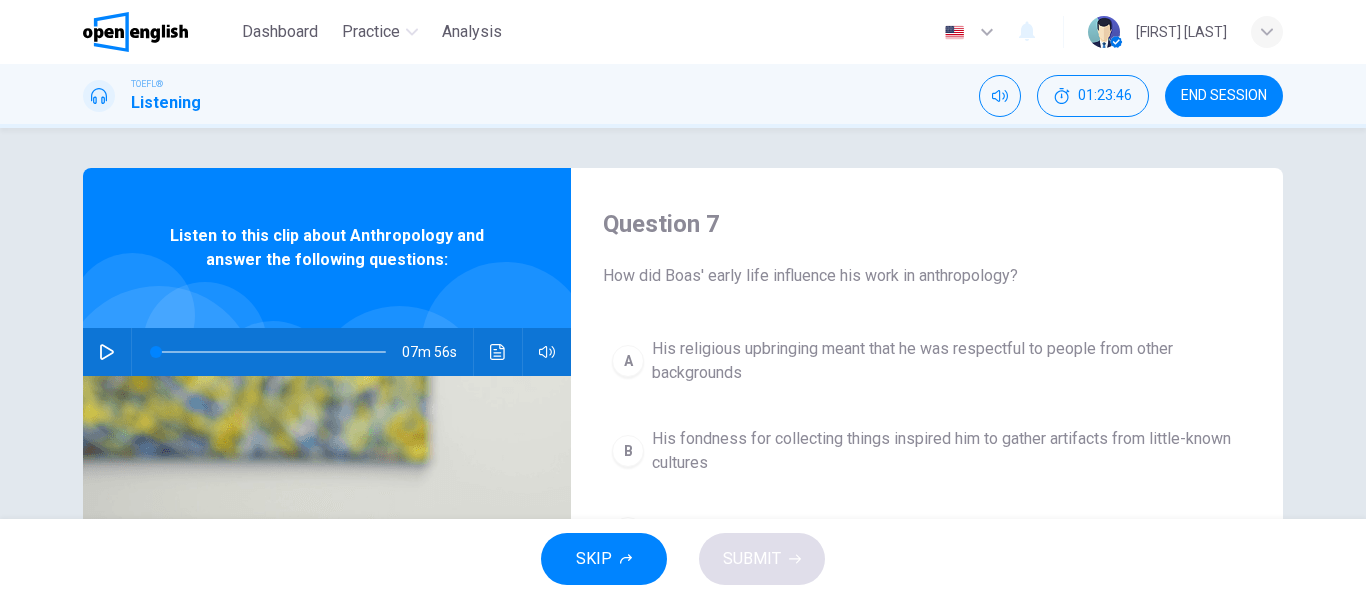 click at bounding box center [107, 352] 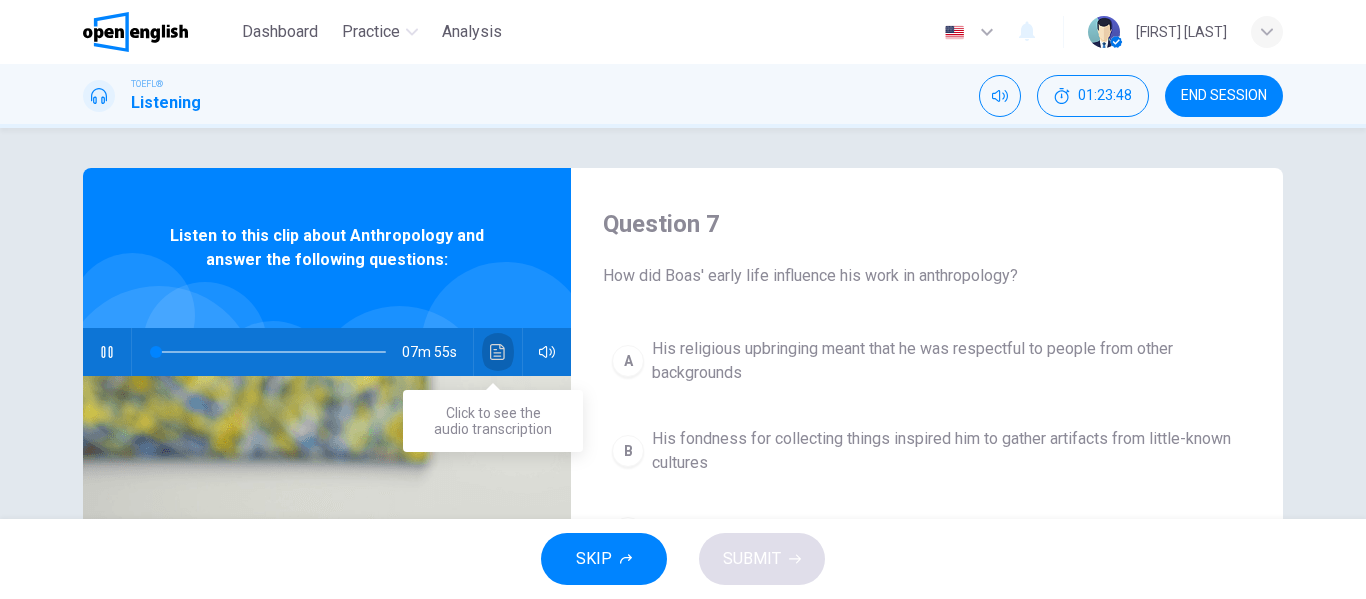 click at bounding box center (498, 352) 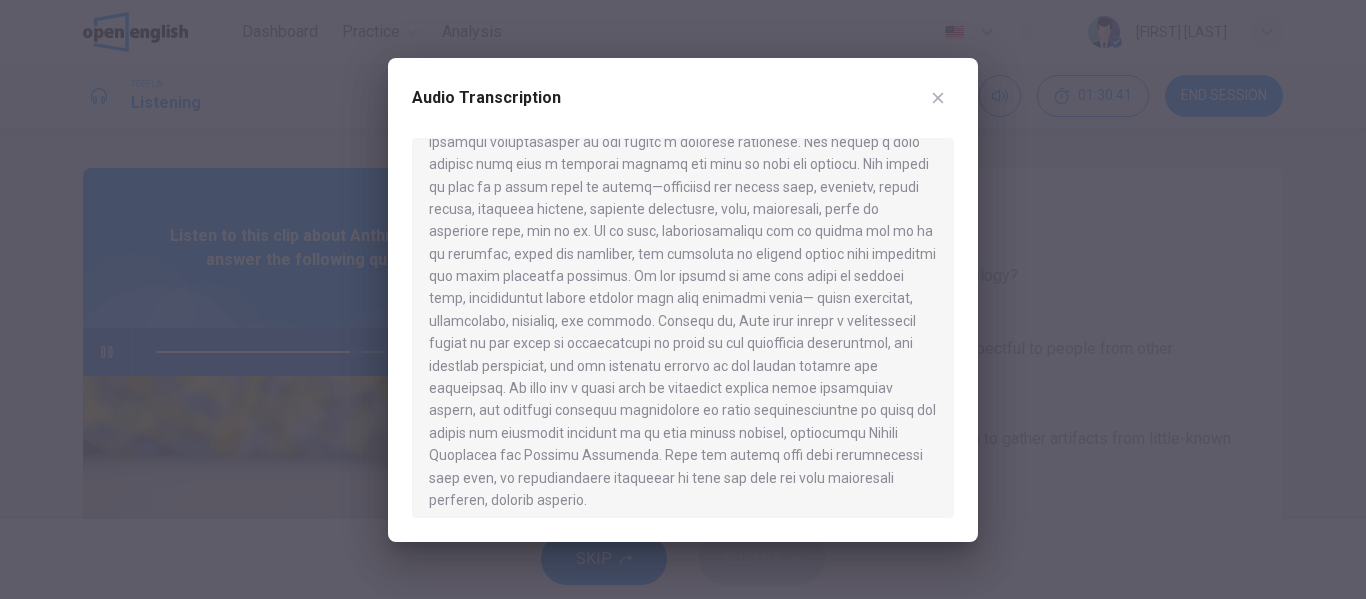 scroll, scrollTop: 1422, scrollLeft: 0, axis: vertical 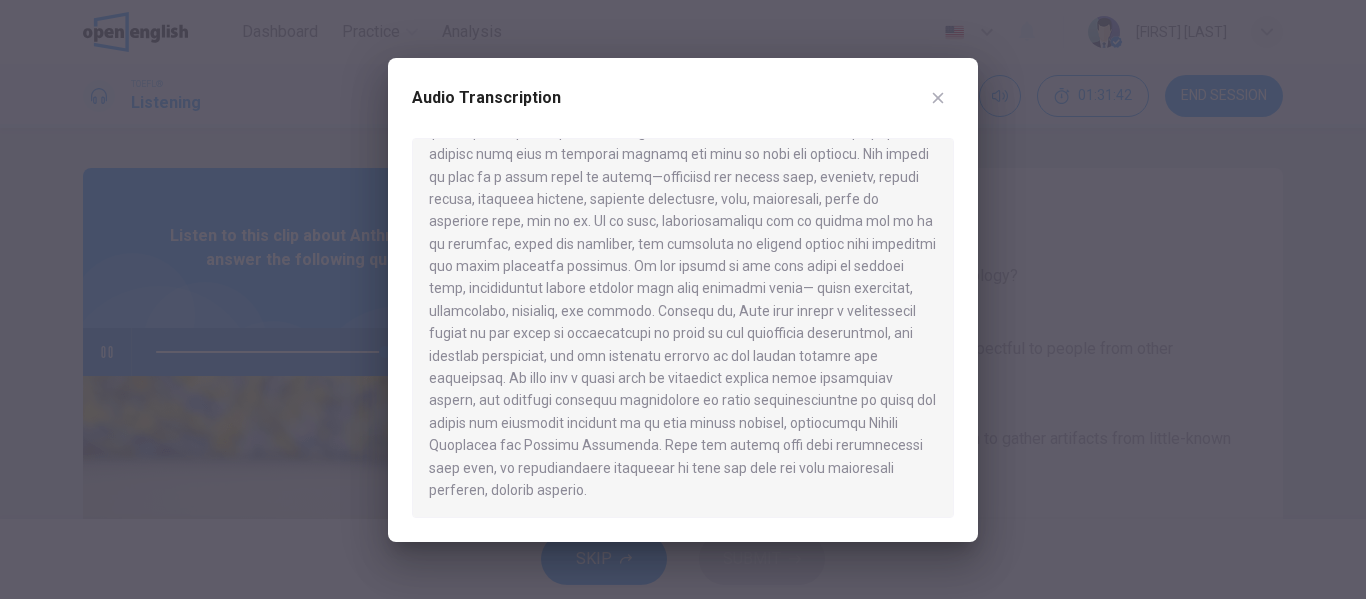 type on "*" 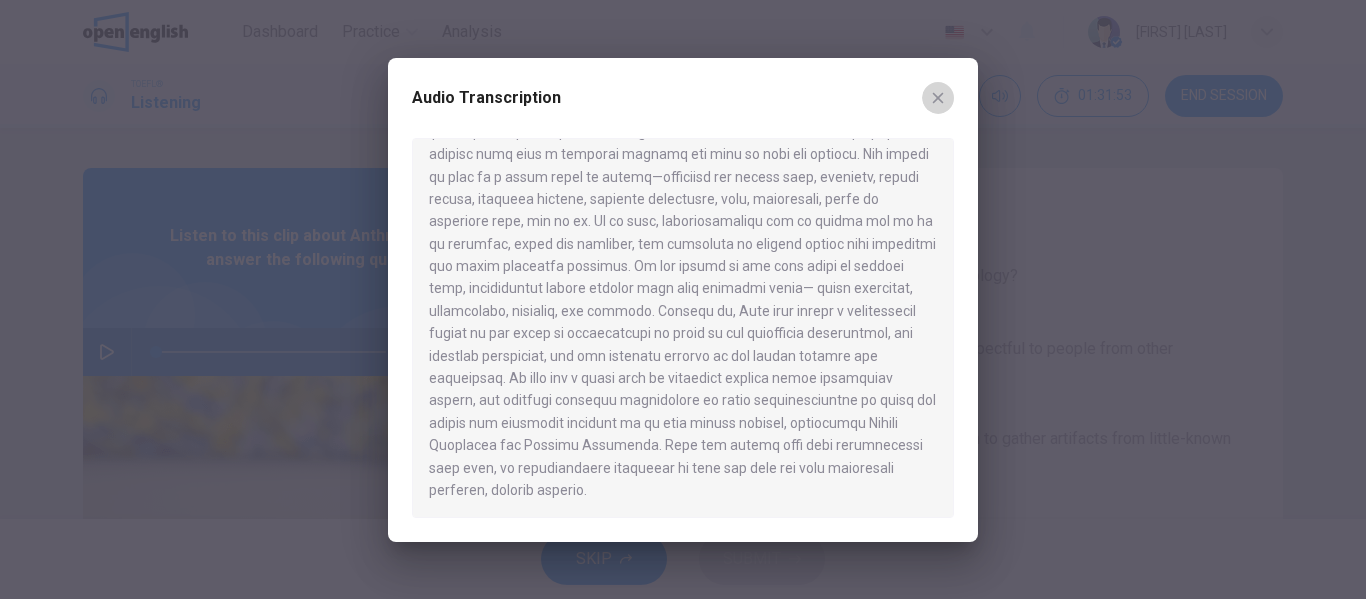 click 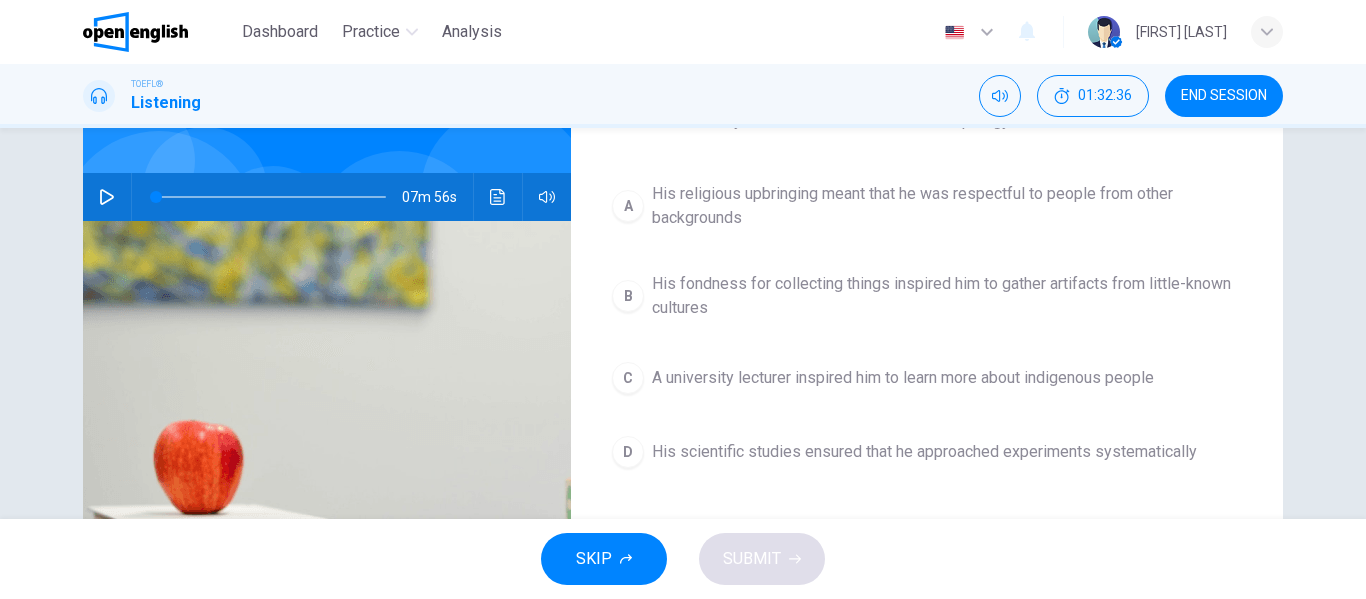 scroll, scrollTop: 137, scrollLeft: 0, axis: vertical 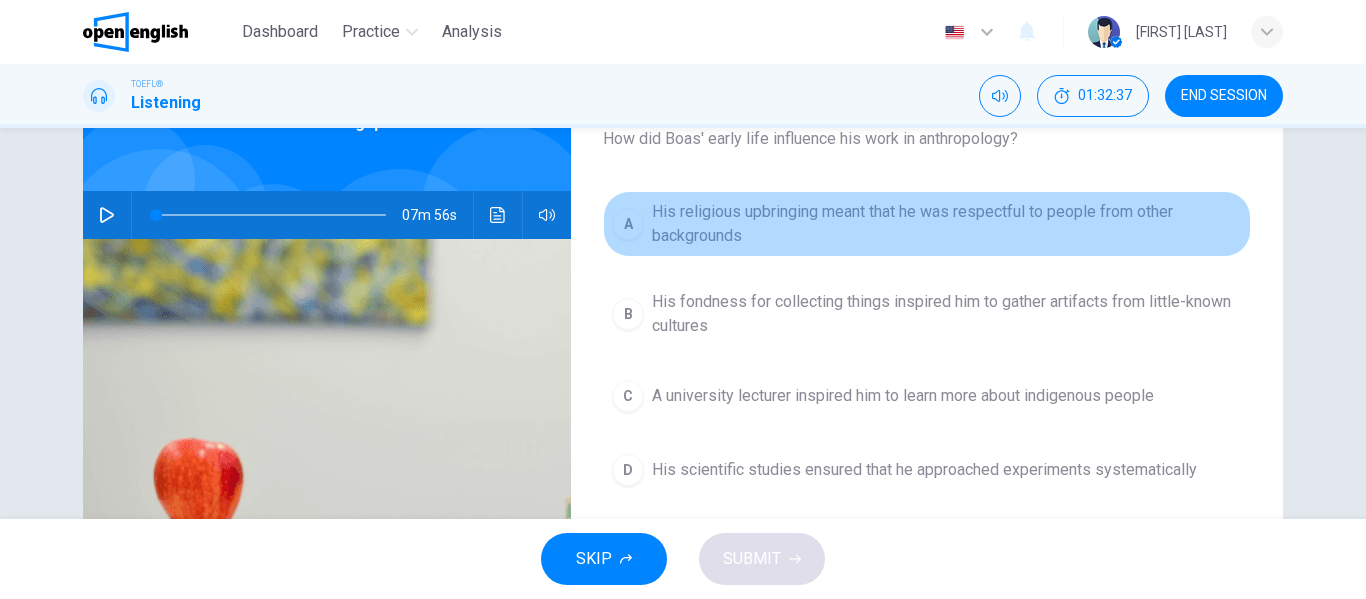 click on "A His religious upbringing meant that he was respectful to people from other backgrounds" at bounding box center (927, 224) 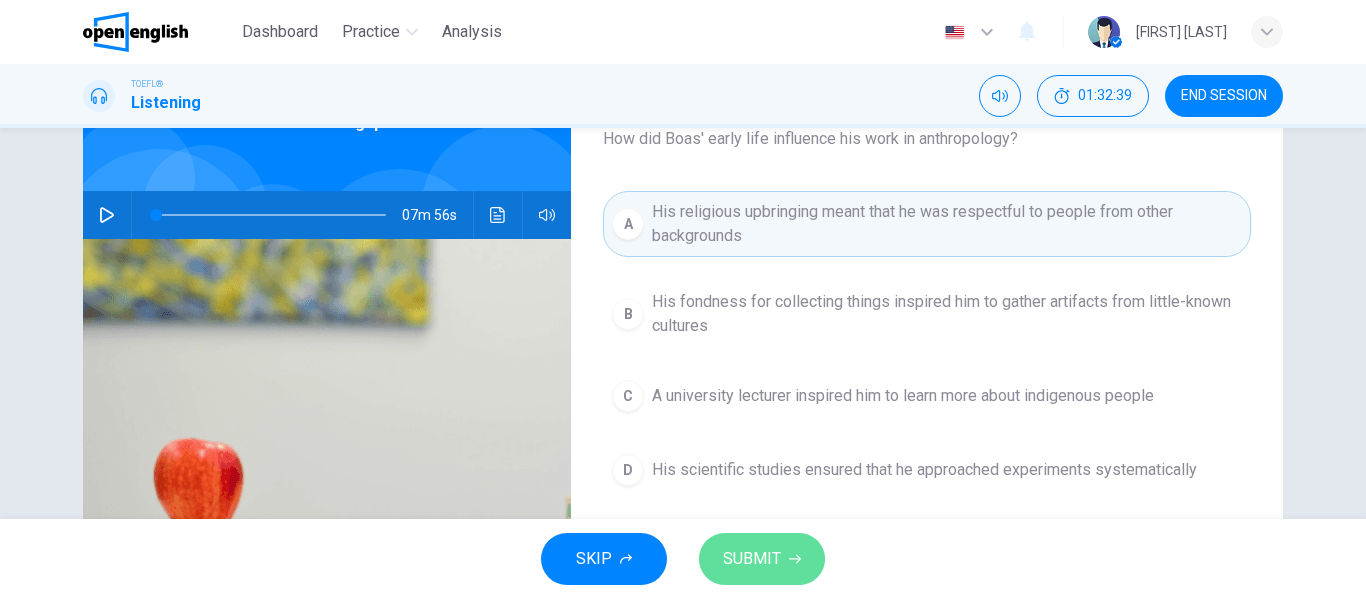 click on "SUBMIT" at bounding box center (762, 559) 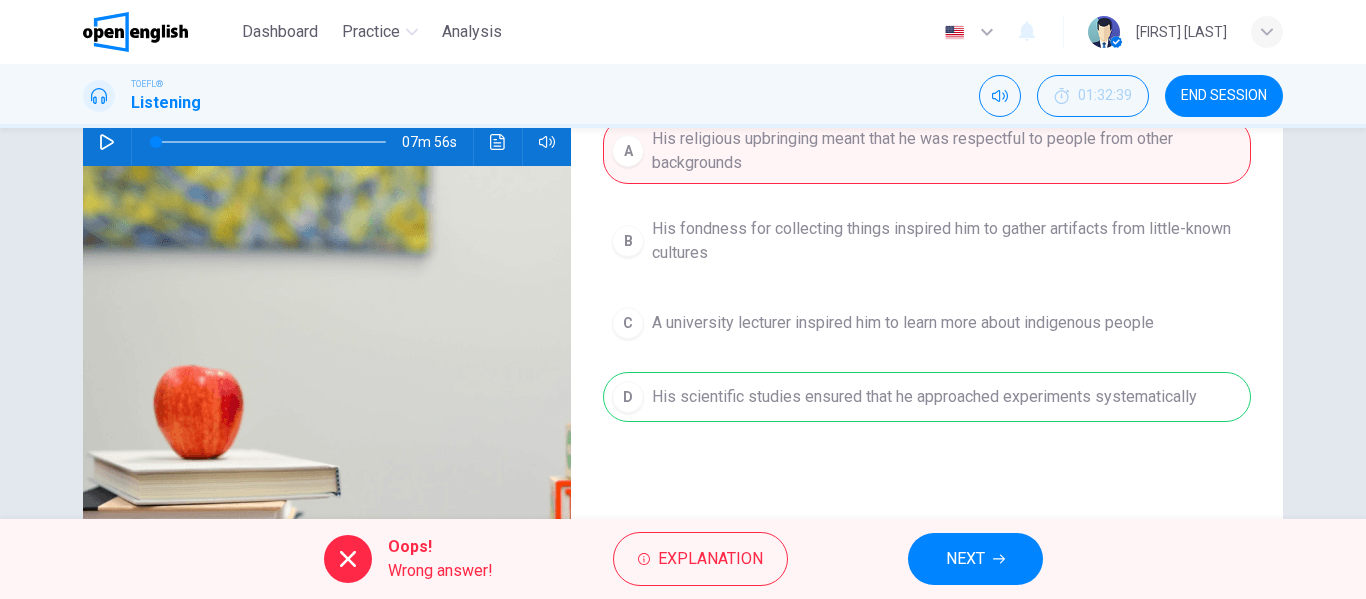 scroll, scrollTop: 211, scrollLeft: 0, axis: vertical 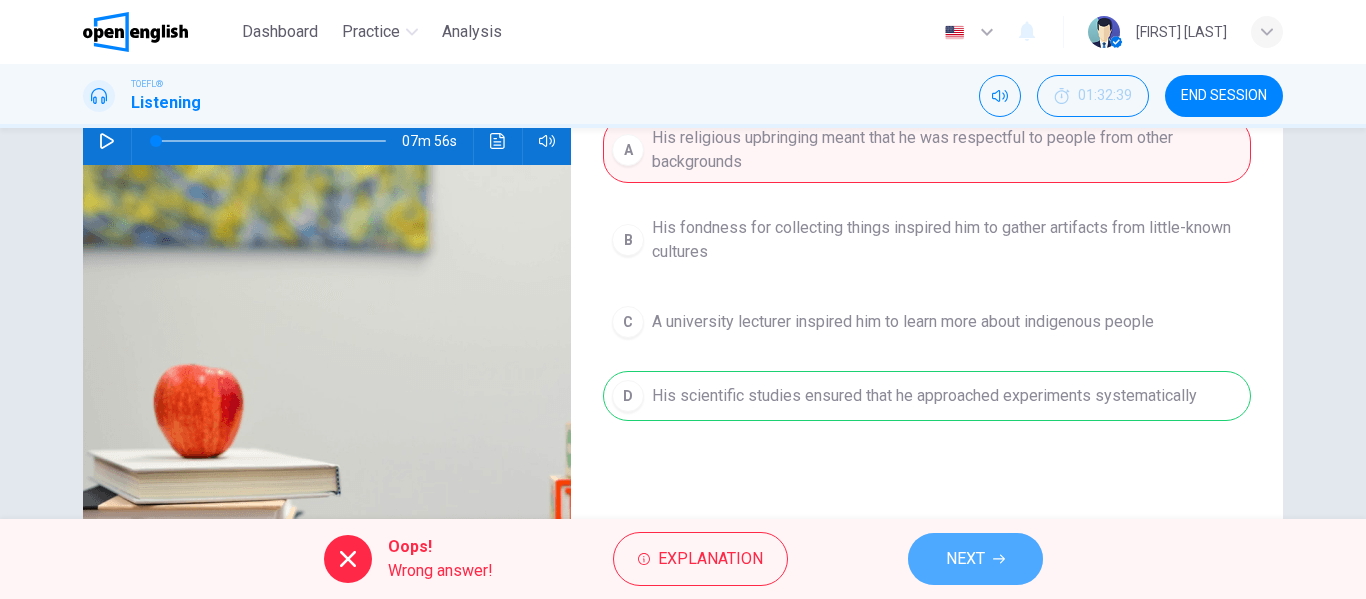 click on "NEXT" at bounding box center [965, 559] 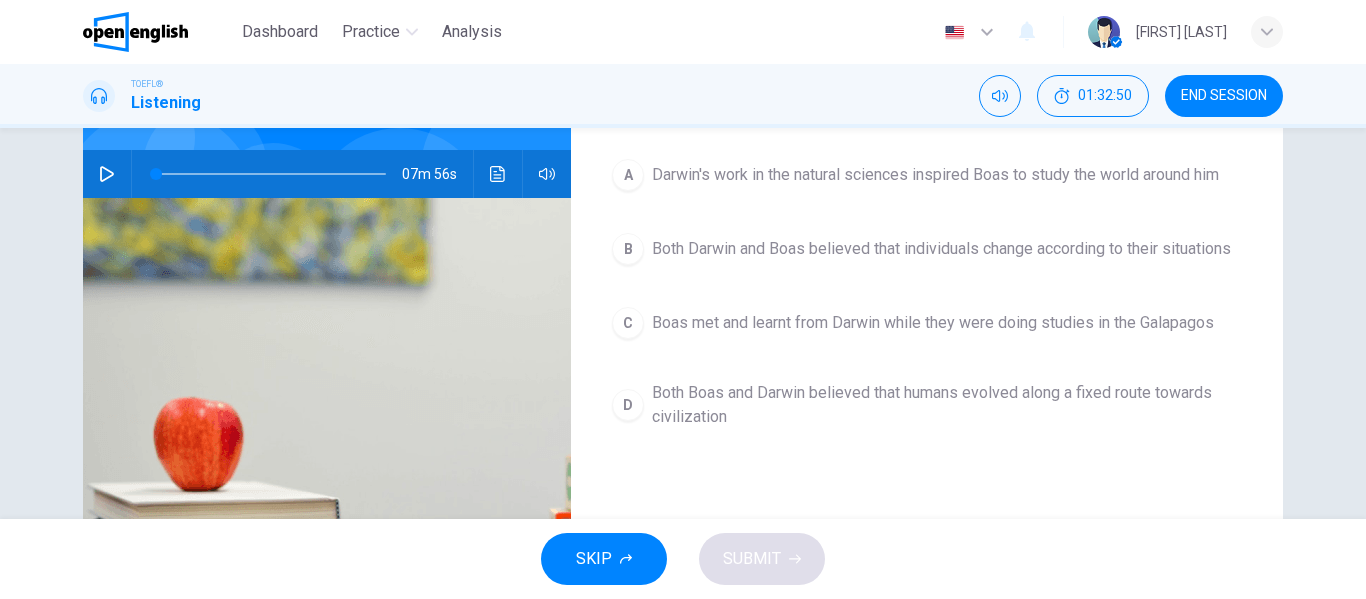 scroll, scrollTop: 179, scrollLeft: 0, axis: vertical 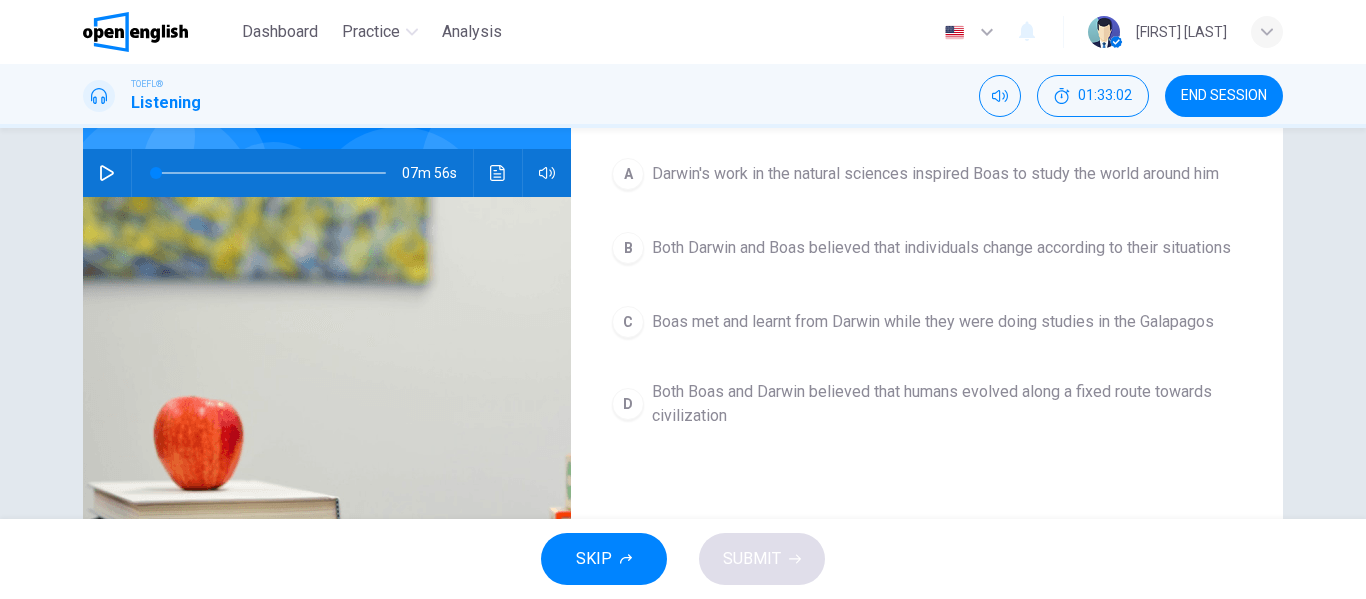 click on "B" at bounding box center (628, 248) 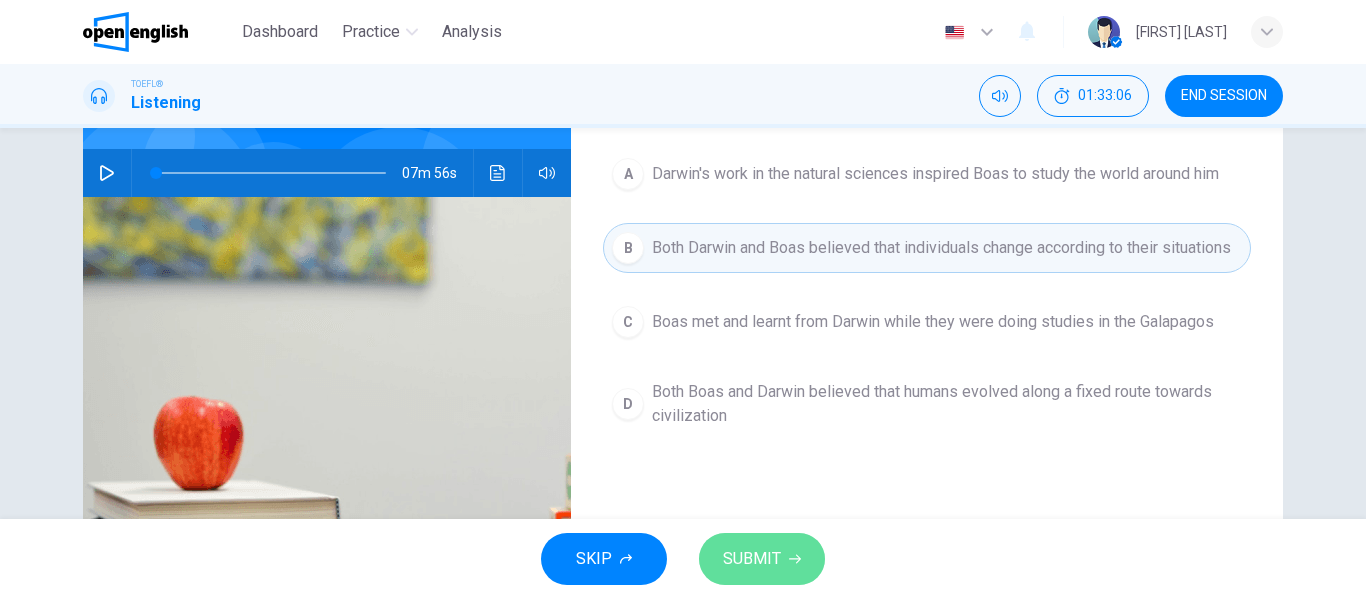 click on "SUBMIT" at bounding box center [752, 559] 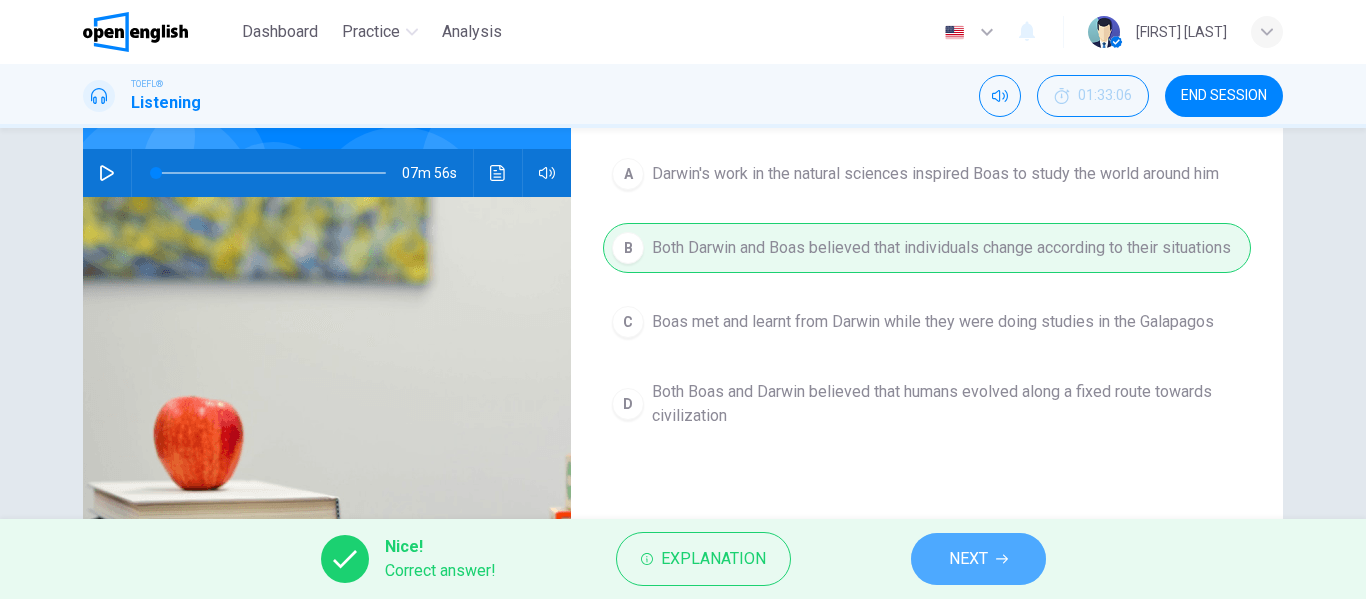 click on "NEXT" at bounding box center [968, 559] 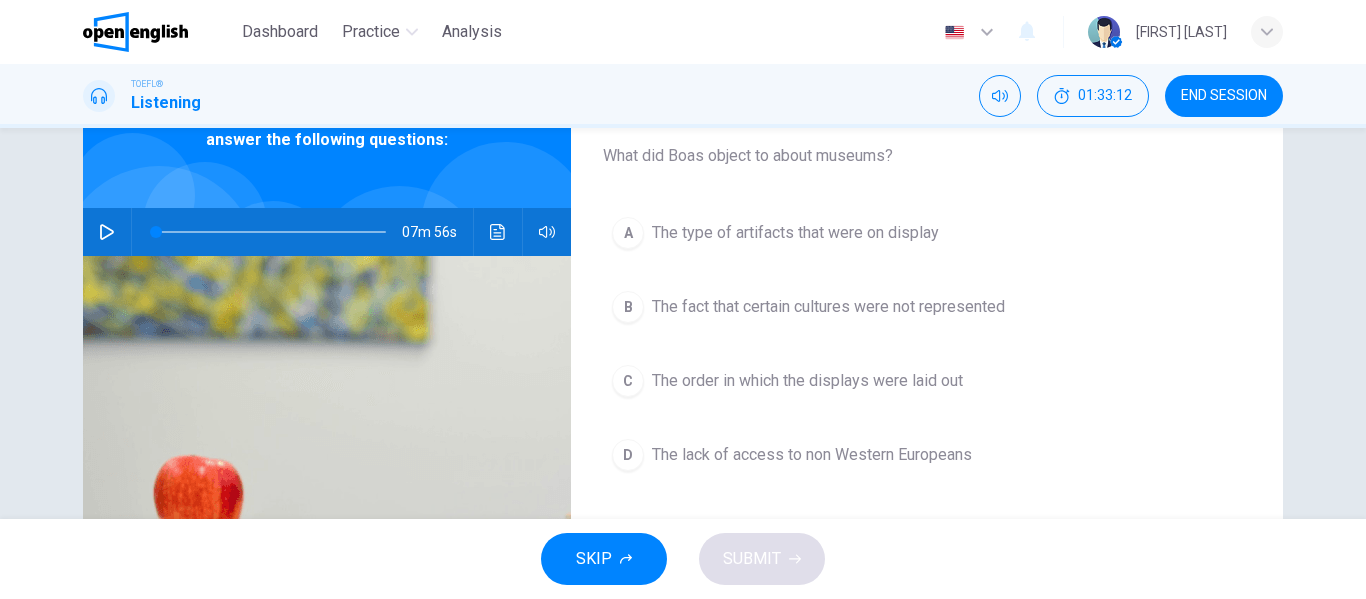 scroll, scrollTop: 121, scrollLeft: 0, axis: vertical 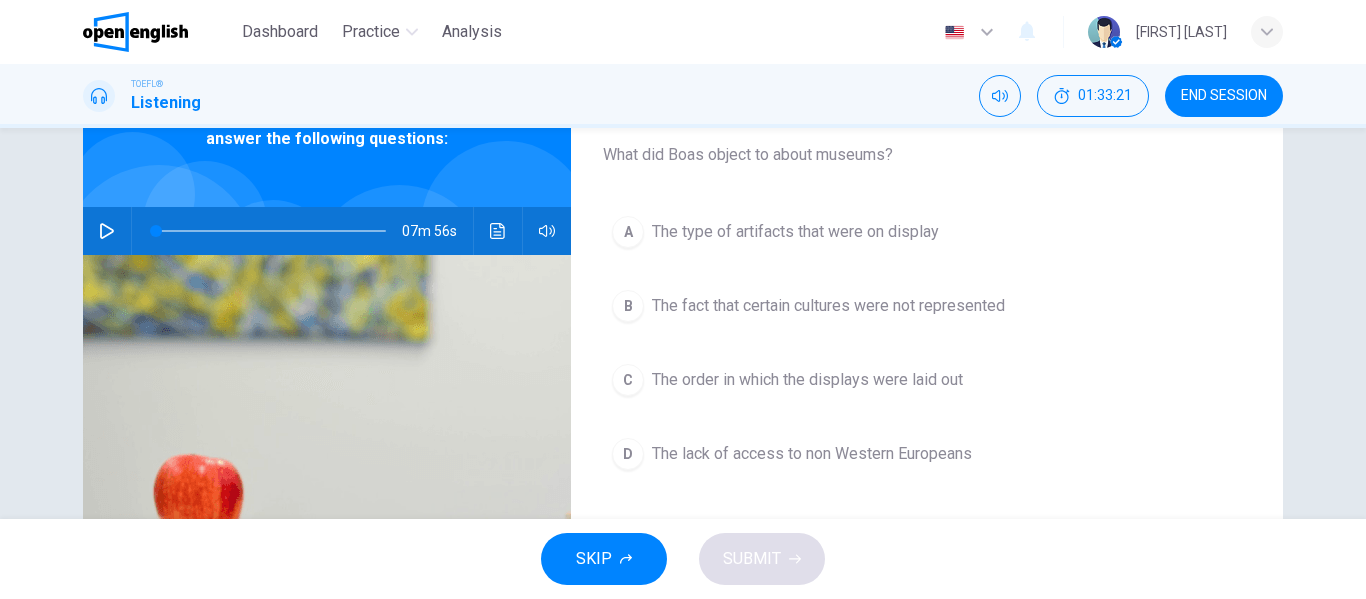 click on "A The type of artifacts that were on display B The fact that certain cultures were not represented C The order in which the displays were laid out D The lack of access to non Western Europeans" at bounding box center [927, 363] 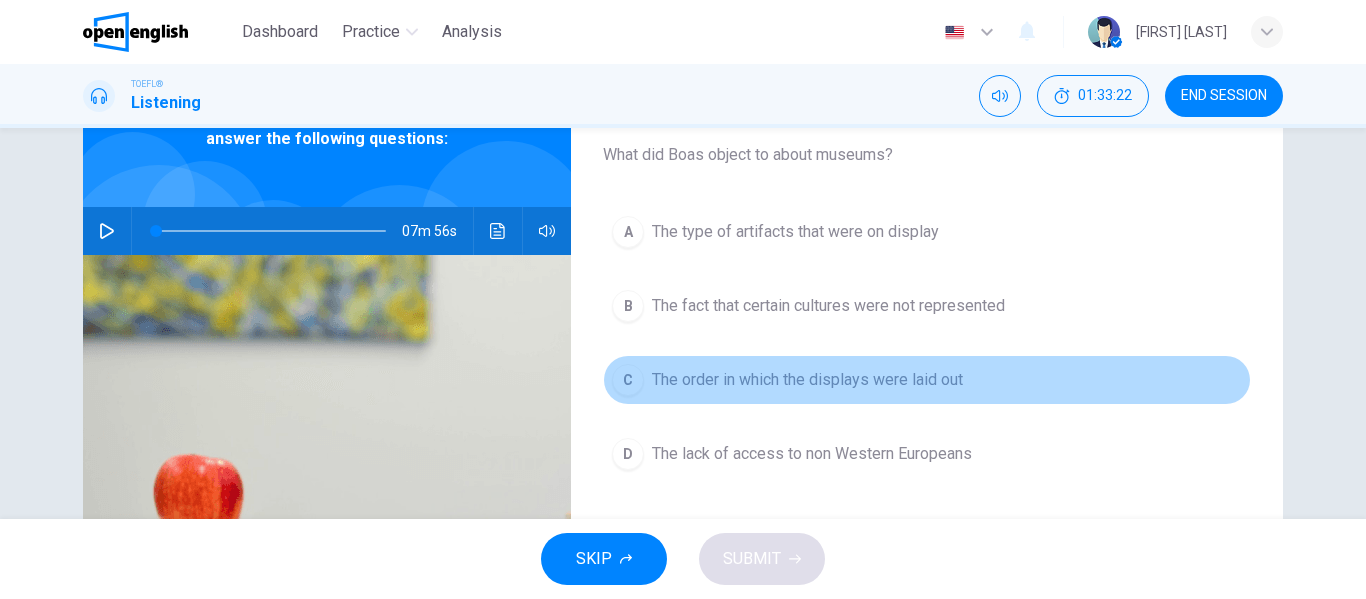 click on "C" at bounding box center [628, 380] 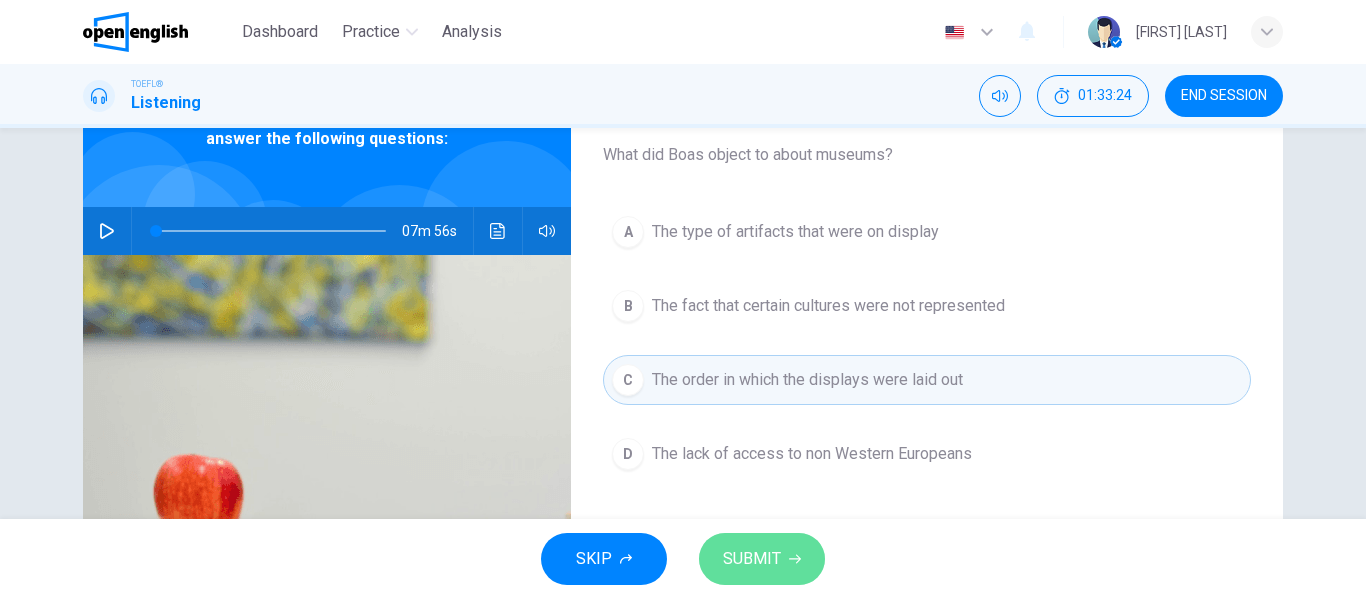 click on "SUBMIT" at bounding box center [752, 559] 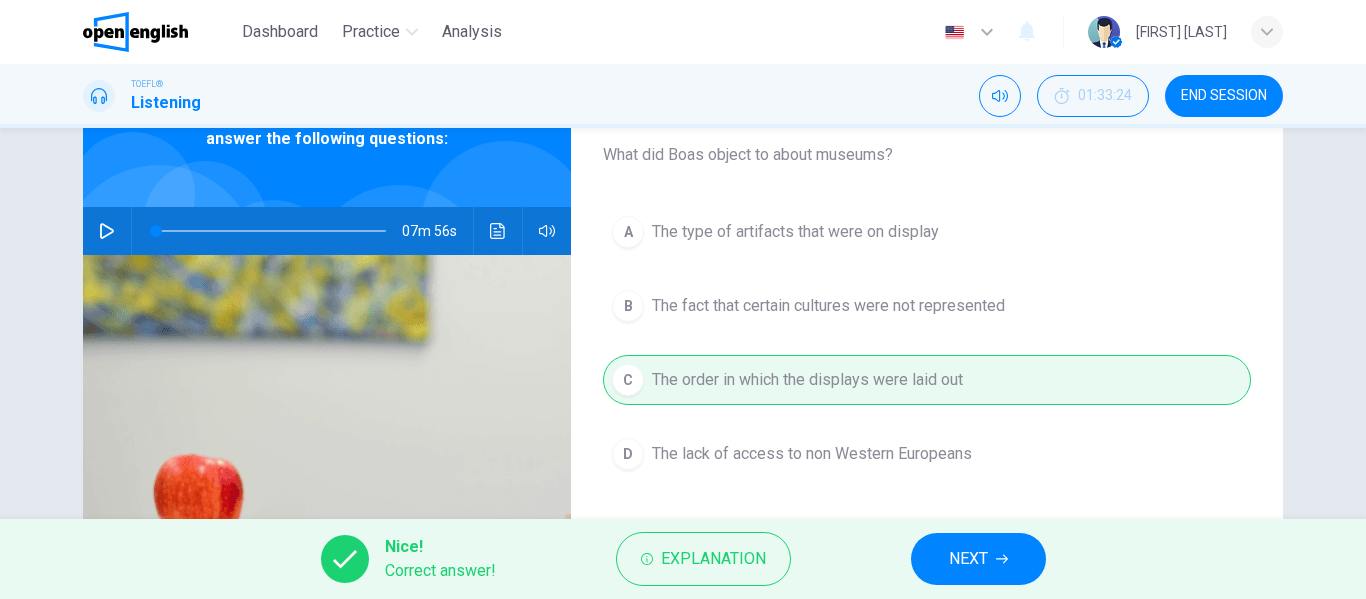 click on "NEXT" at bounding box center (978, 559) 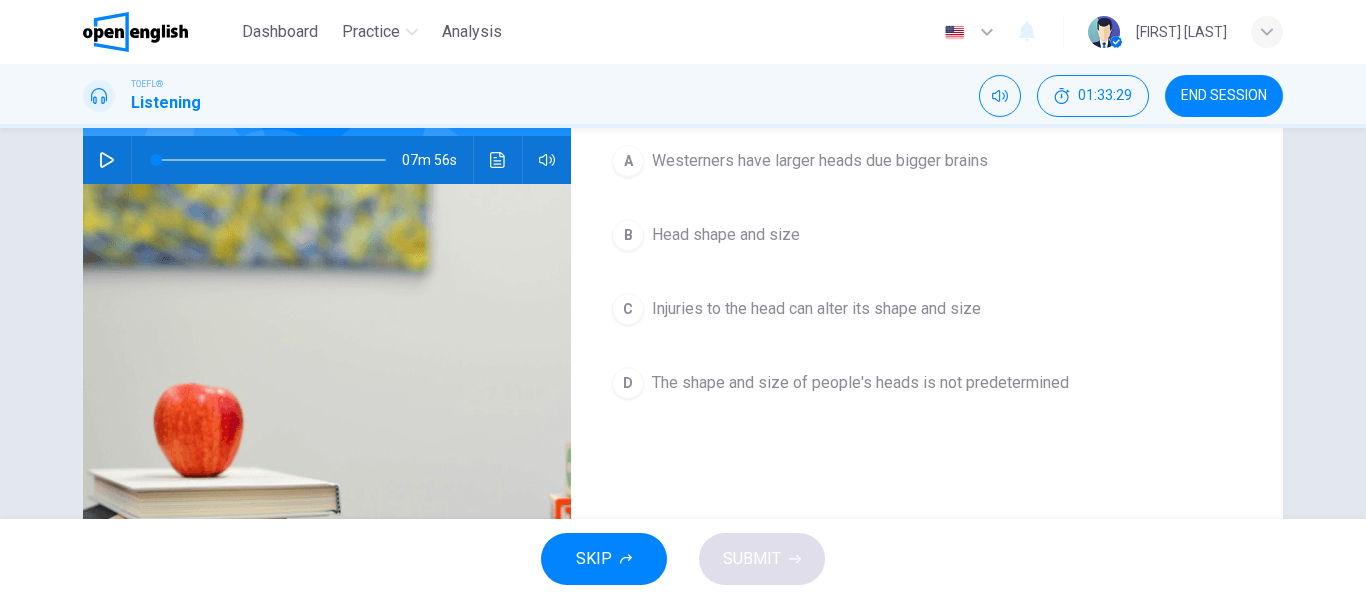scroll, scrollTop: 193, scrollLeft: 0, axis: vertical 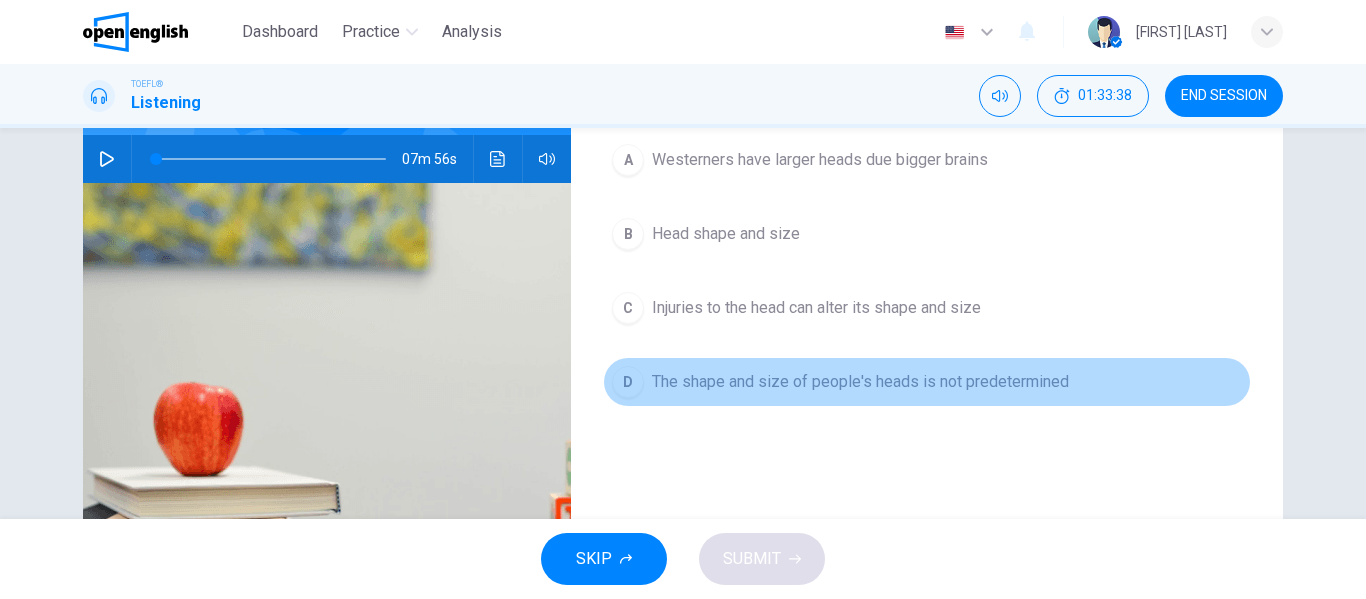 click on "D" at bounding box center [628, 382] 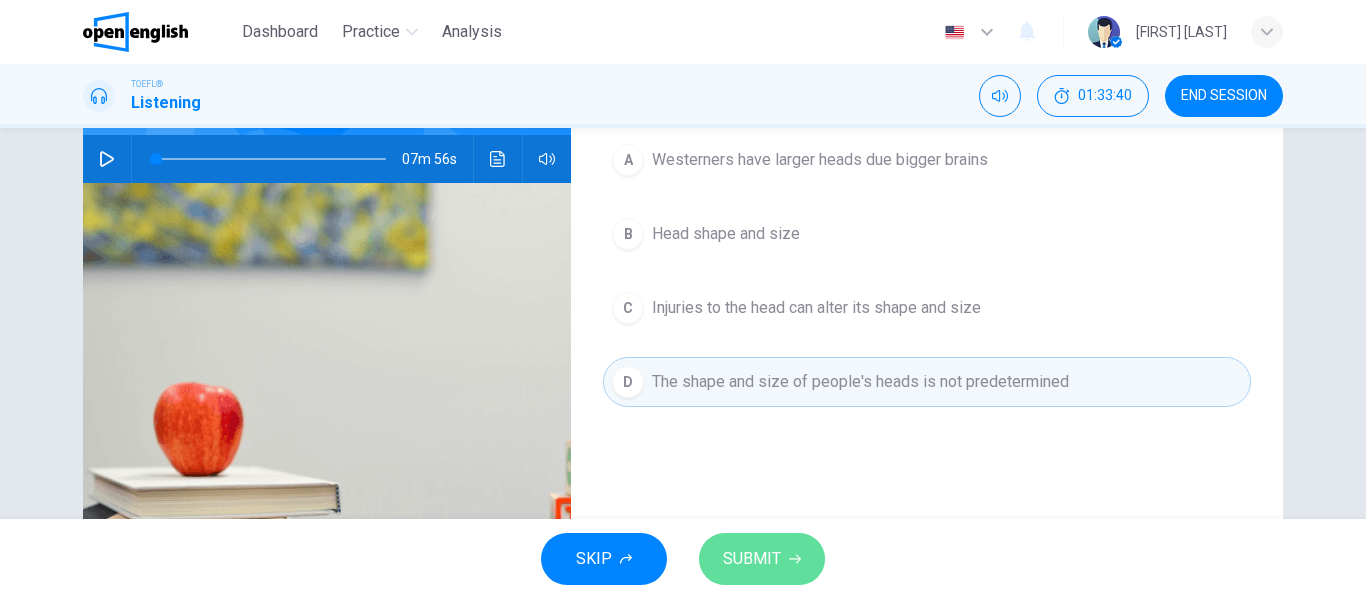 click on "SUBMIT" at bounding box center [752, 559] 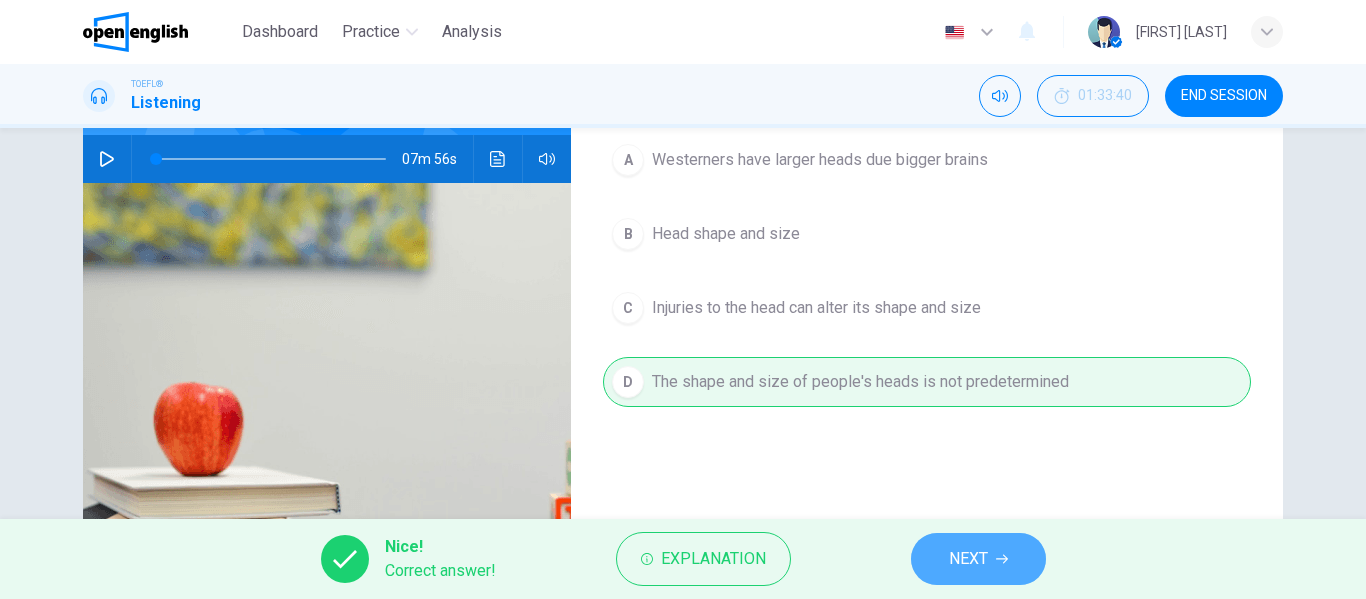 click on "NEXT" at bounding box center (978, 559) 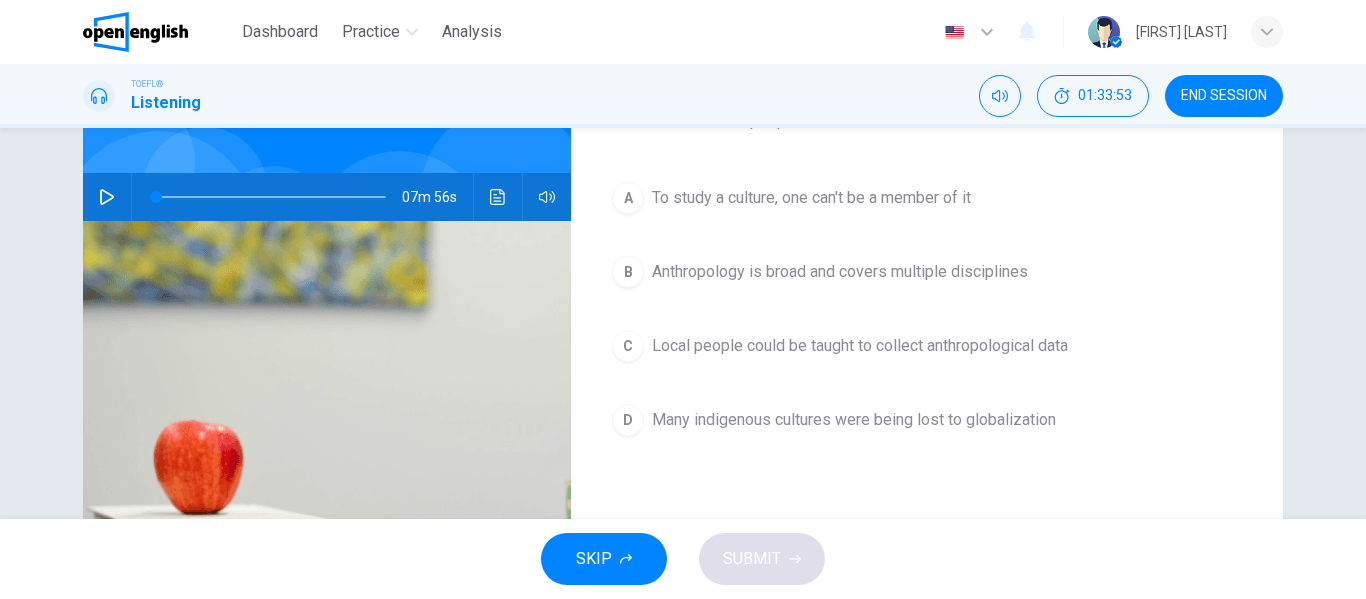 scroll, scrollTop: 156, scrollLeft: 0, axis: vertical 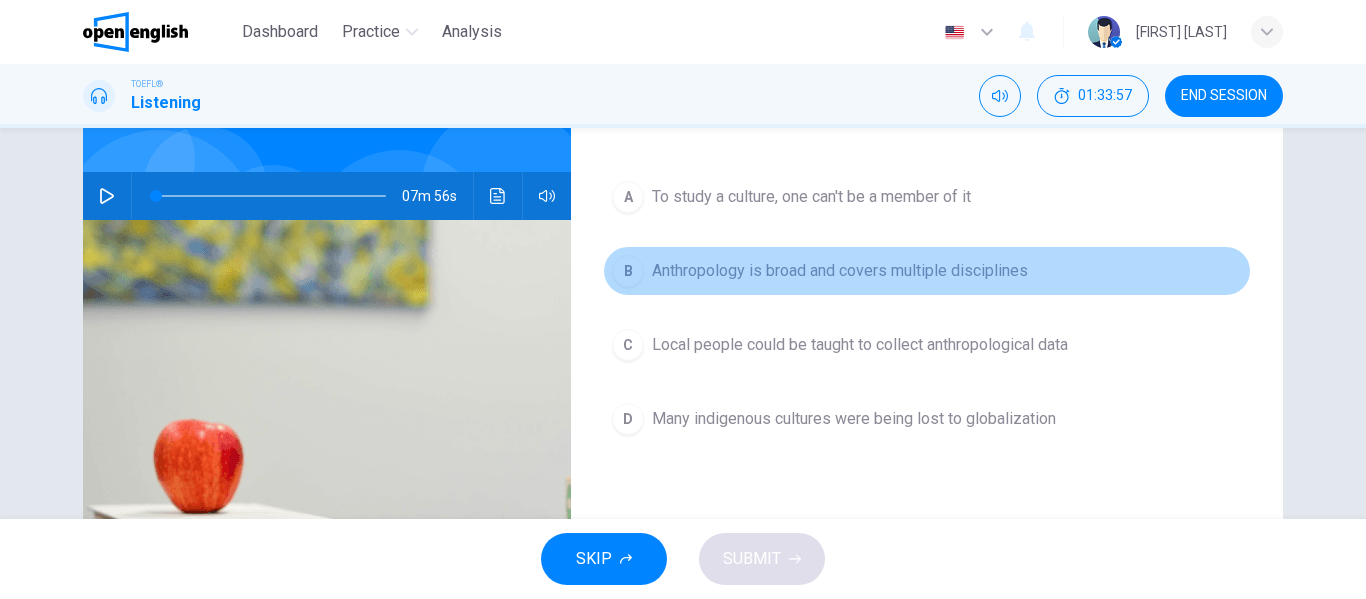 click on "Anthropology is broad and covers multiple disciplines" at bounding box center [840, 271] 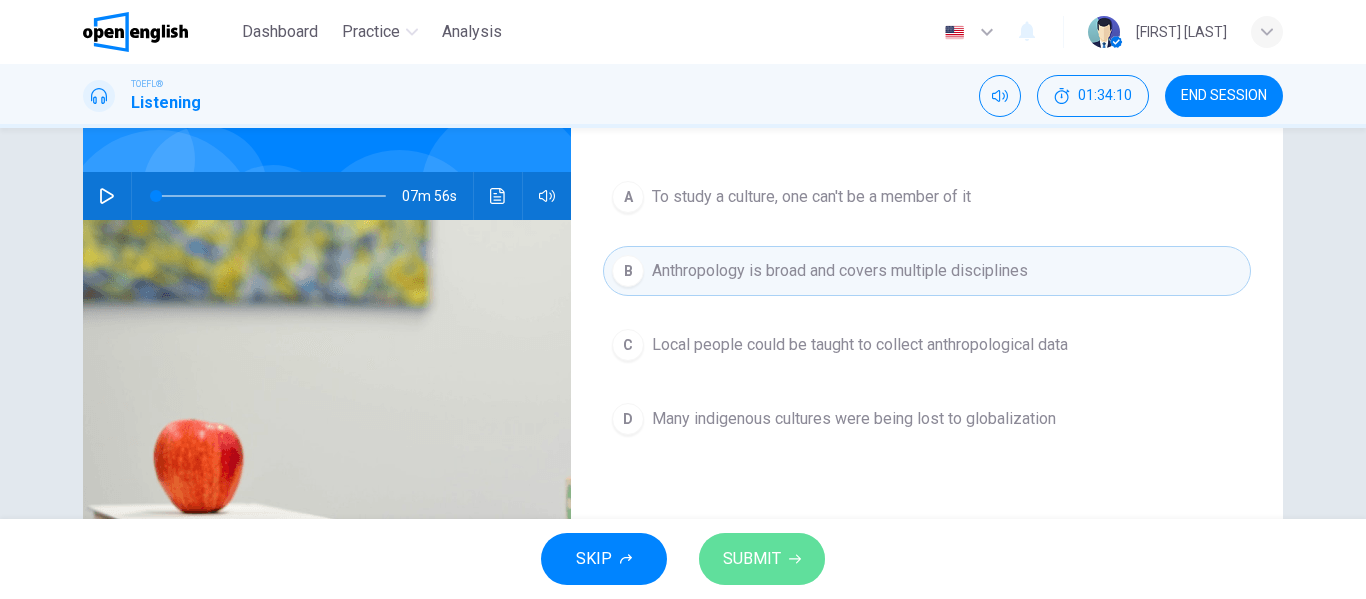 click on "SUBMIT" at bounding box center (762, 559) 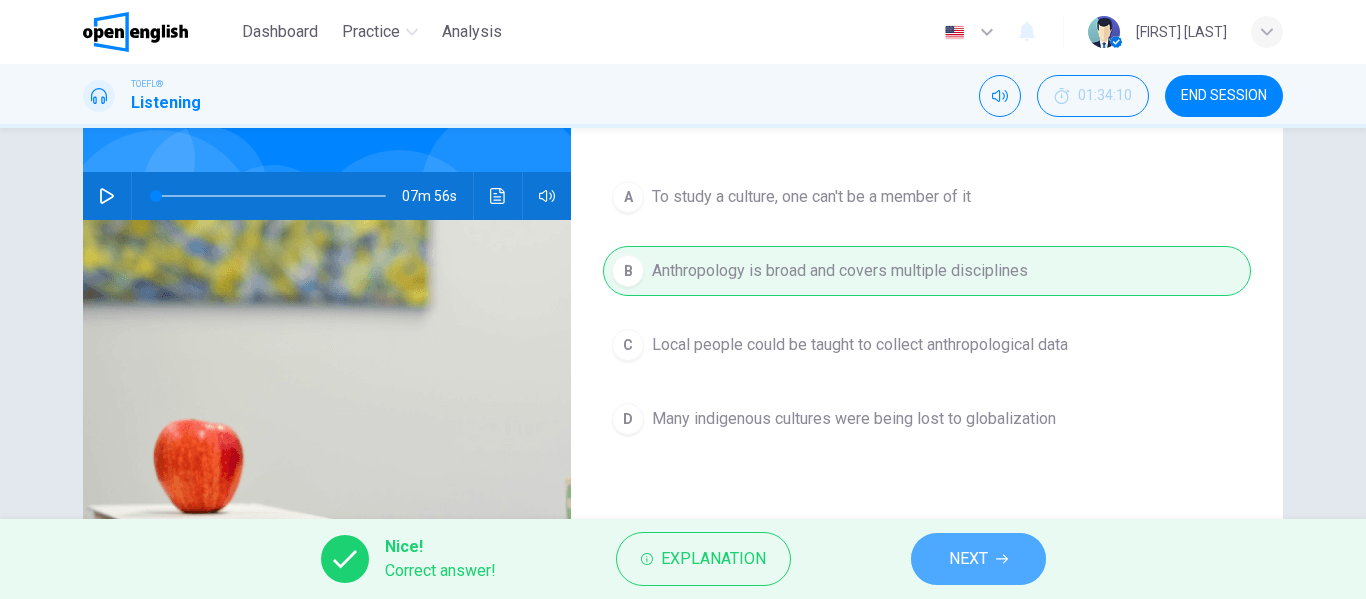 click on "NEXT" at bounding box center [968, 559] 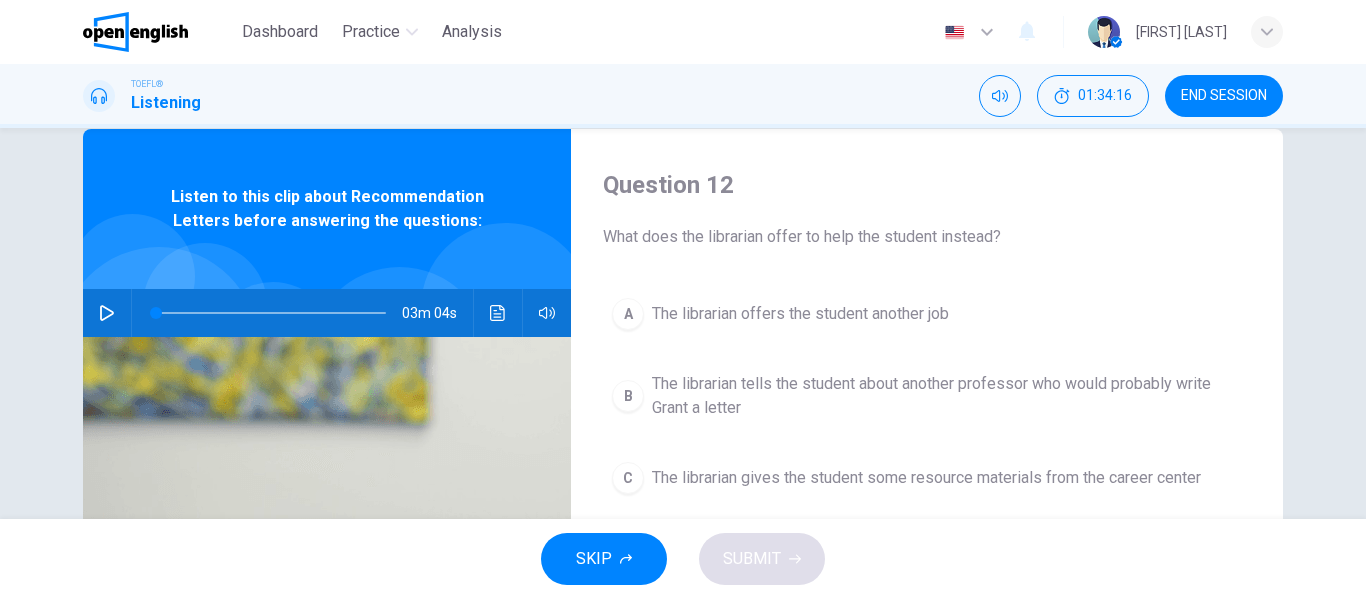 scroll, scrollTop: 31, scrollLeft: 0, axis: vertical 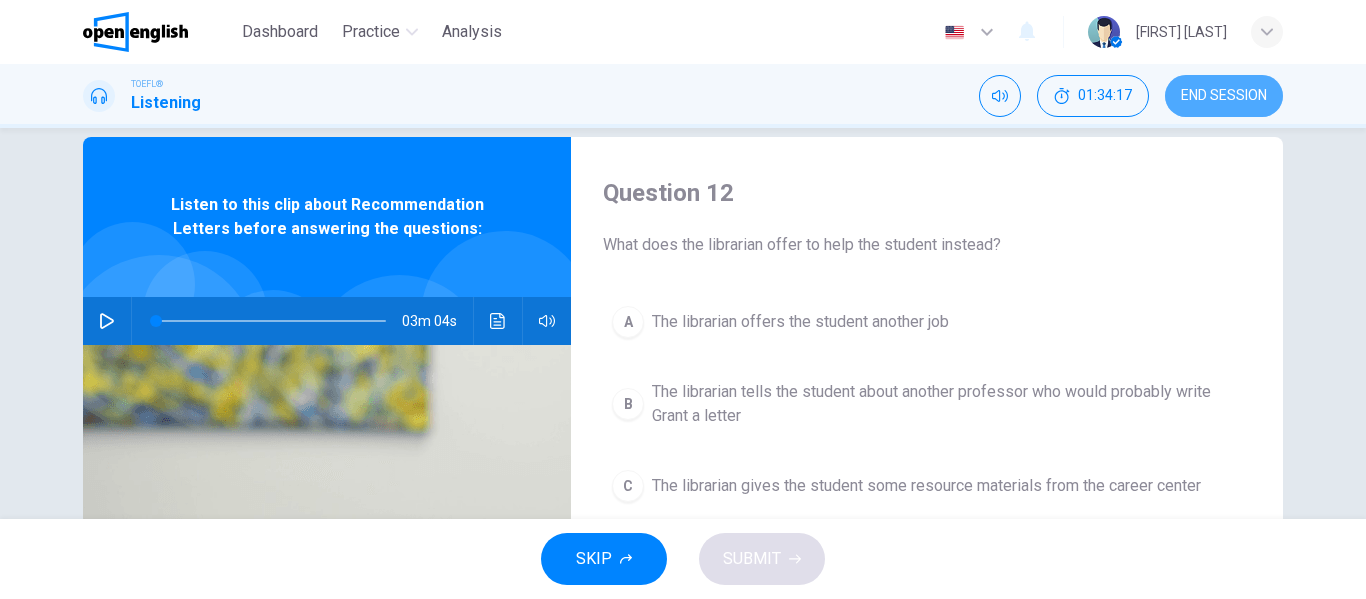 click on "END SESSION" at bounding box center (1224, 96) 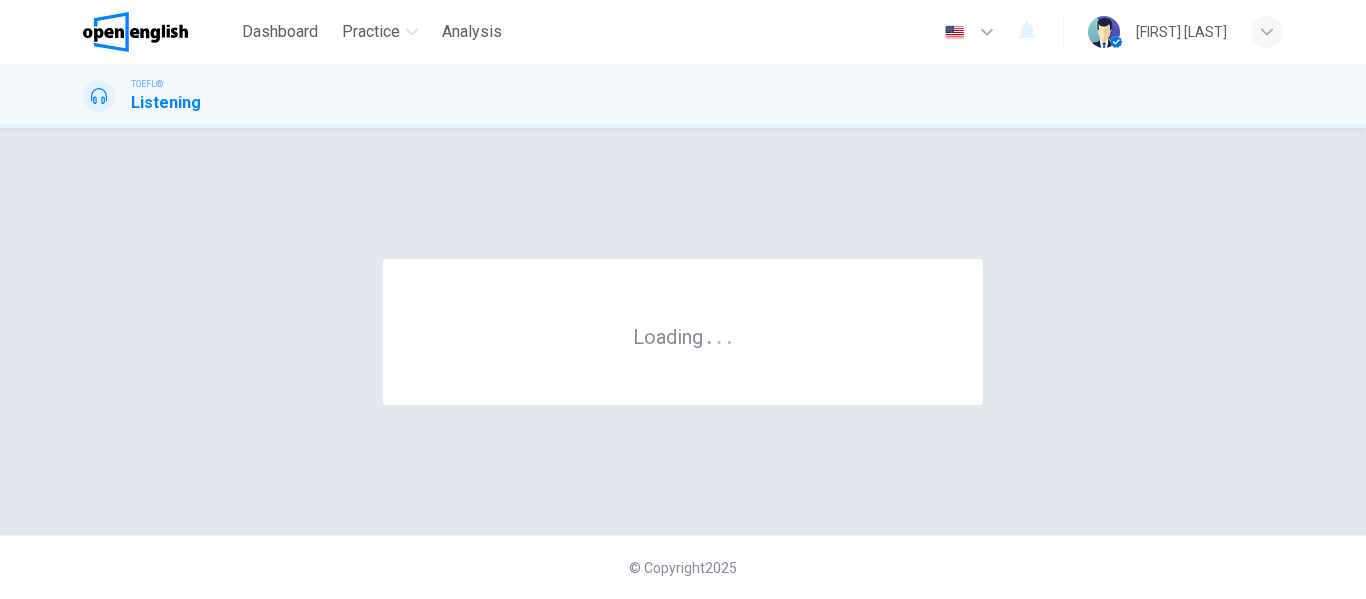 scroll, scrollTop: 0, scrollLeft: 0, axis: both 